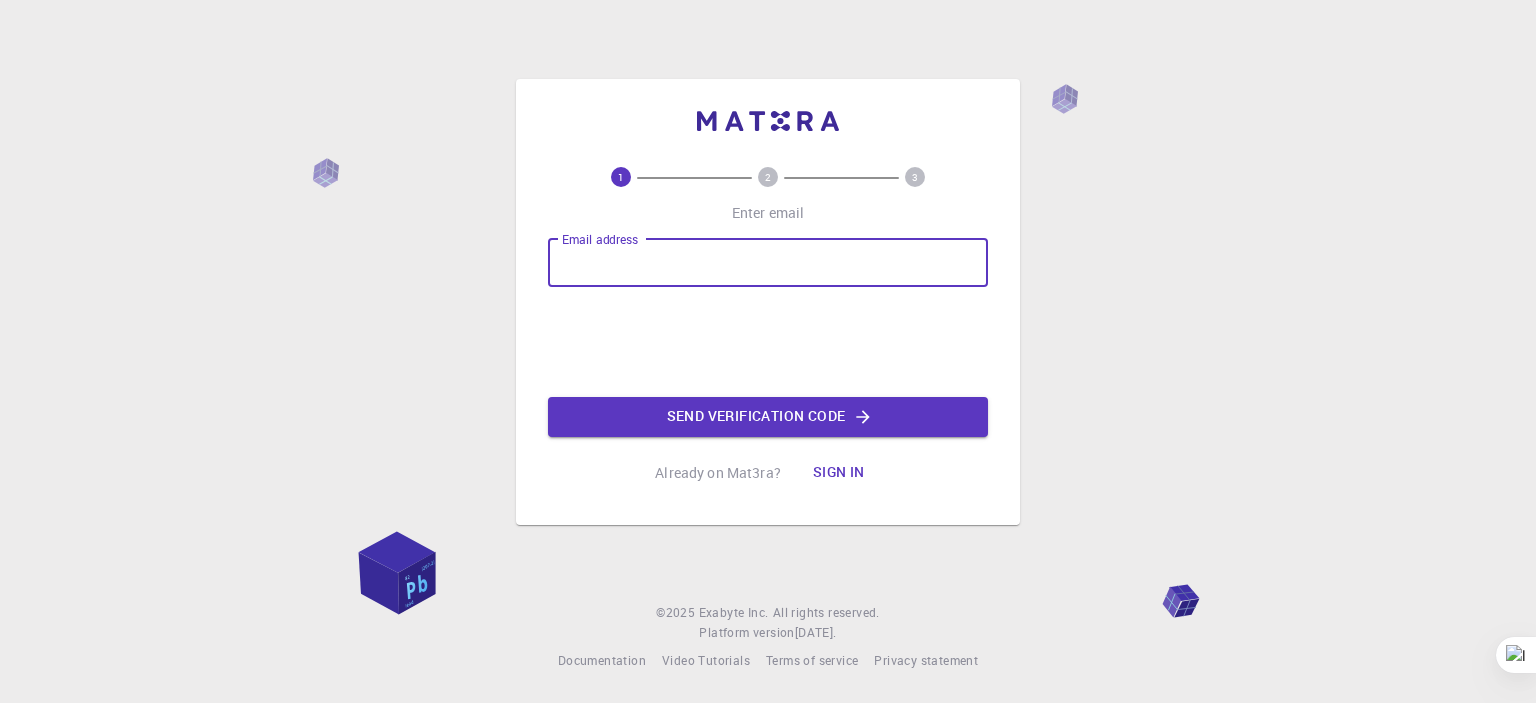 scroll, scrollTop: 0, scrollLeft: 0, axis: both 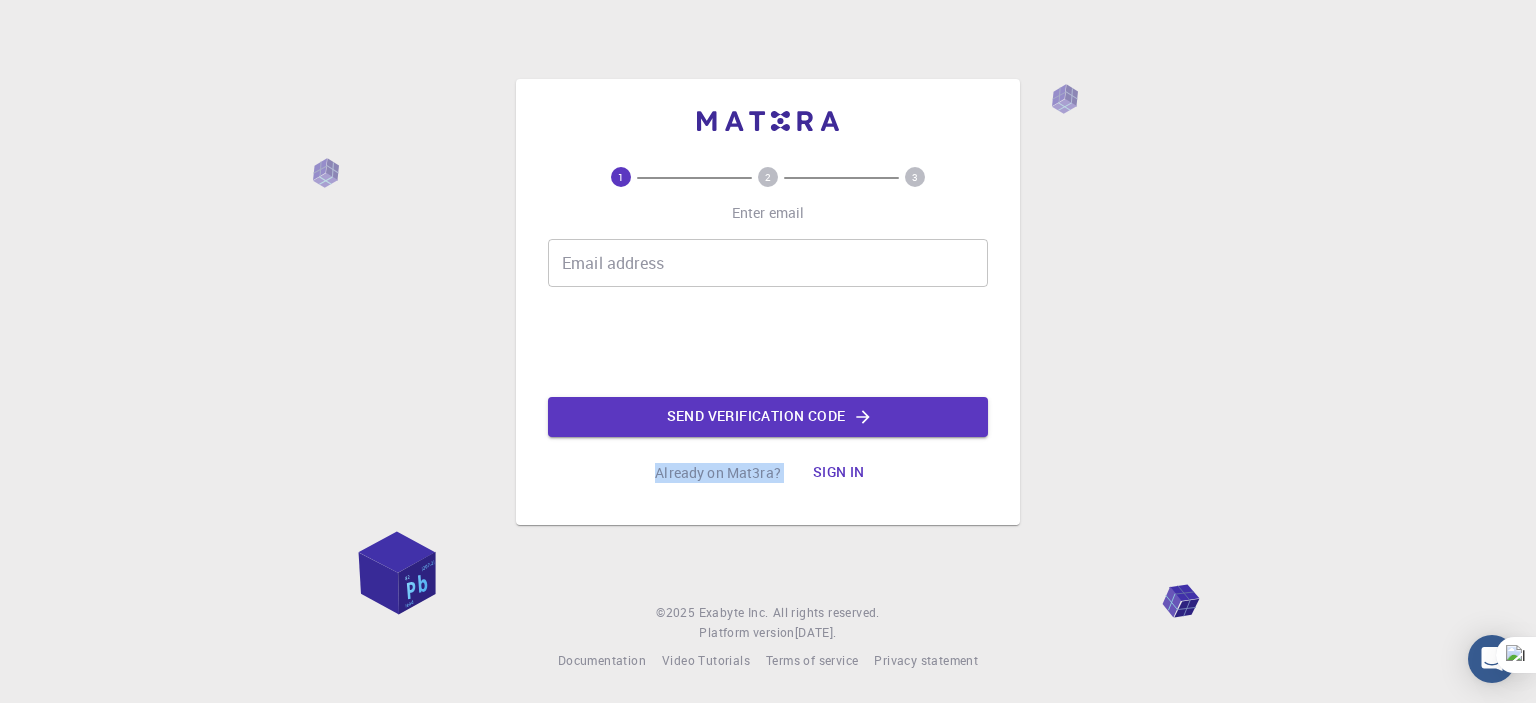 drag, startPoint x: 563, startPoint y: 381, endPoint x: 856, endPoint y: 477, distance: 308.3261 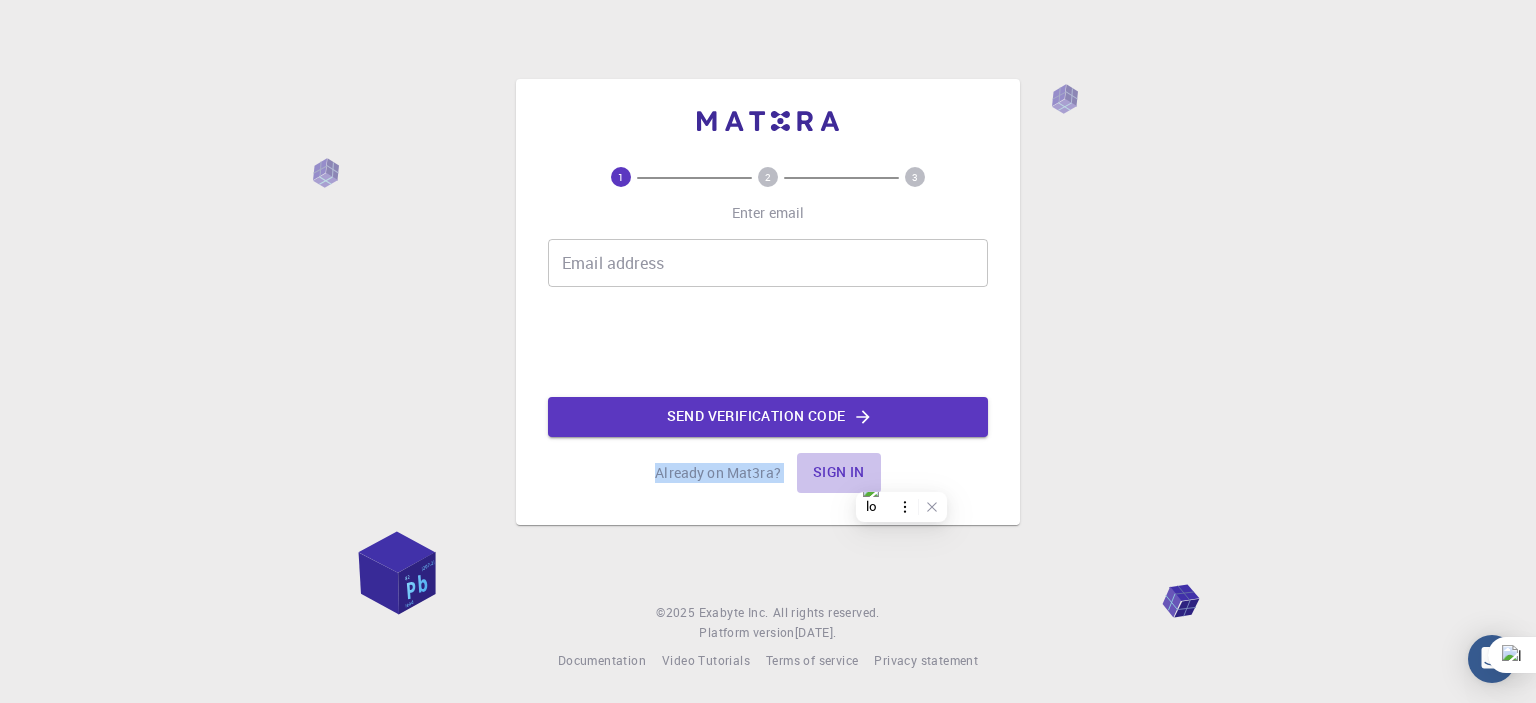 click on "Sign in" at bounding box center (839, 473) 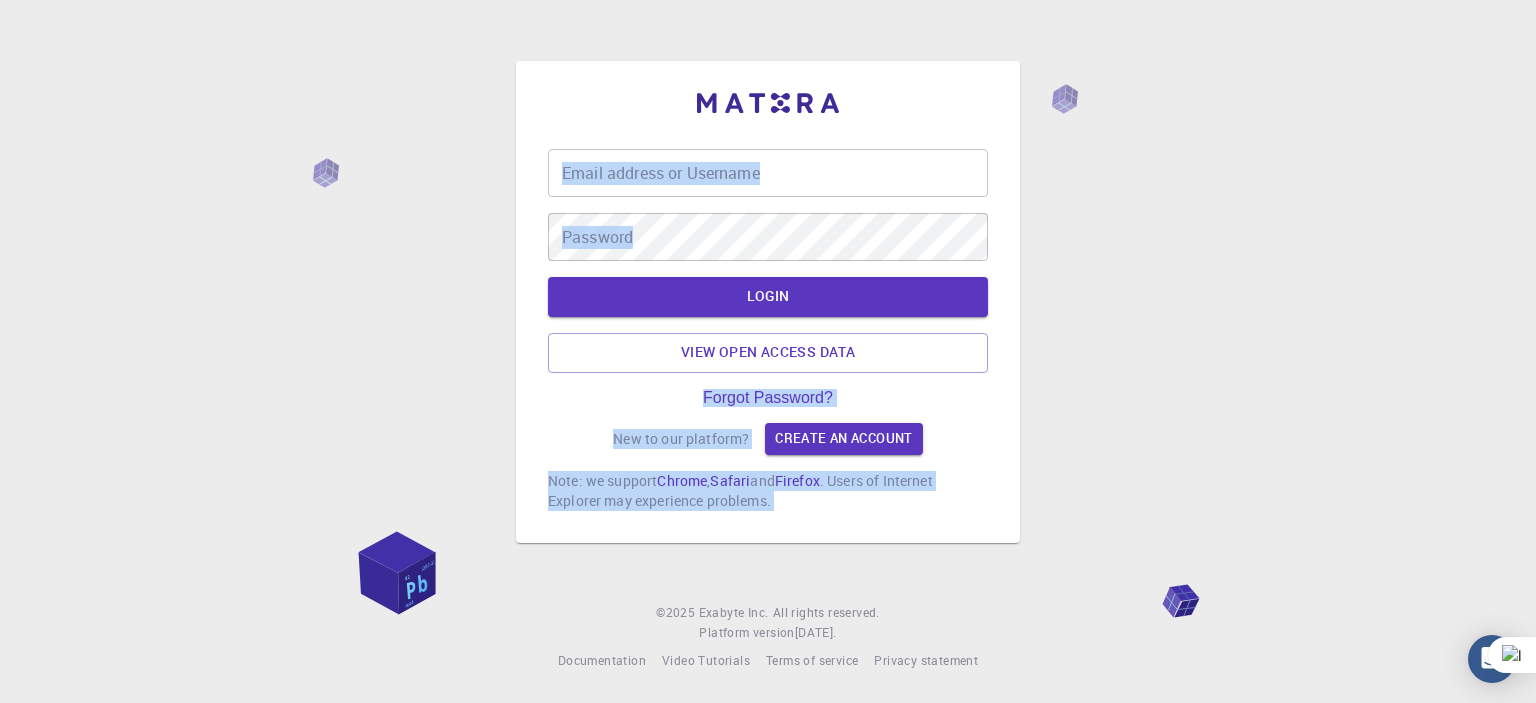 click on "Email address or Username Email address or Username Password Password LOGIN View open access data Forgot Password? New to our platform? Create an account Note: we support  Chrome ,  Safari  and  Firefox . Users of Internet Explorer may experience problems." at bounding box center [768, 302] 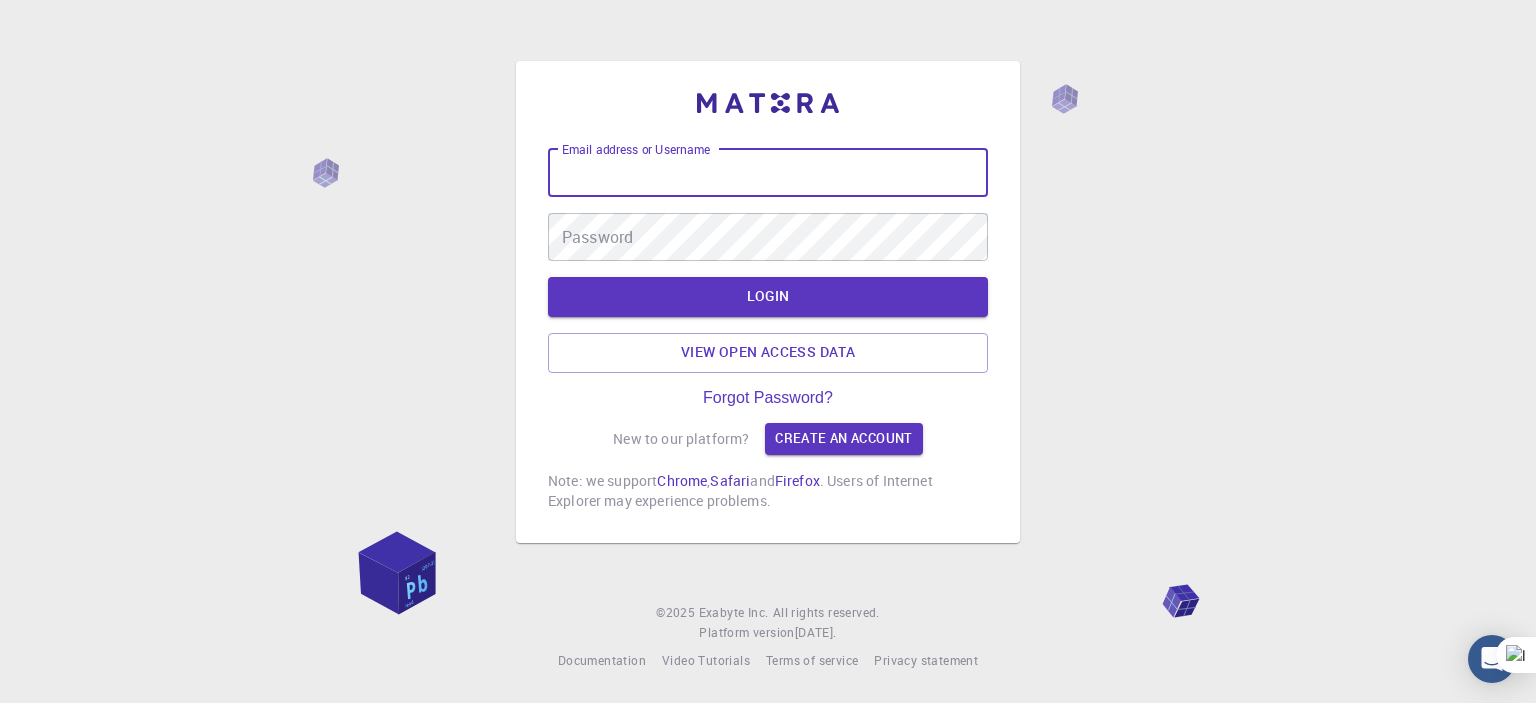 click on "Email address or Username" at bounding box center (768, 173) 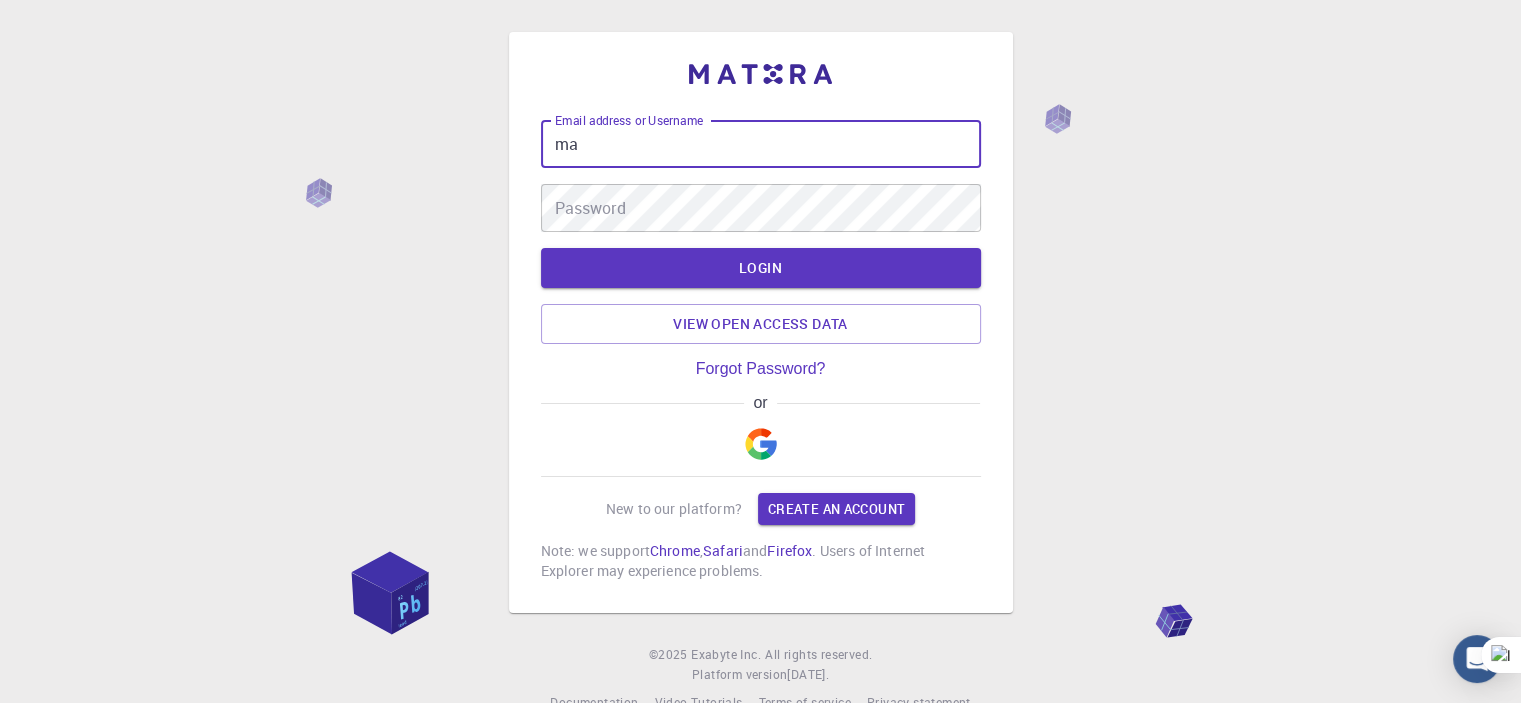 type on "m" 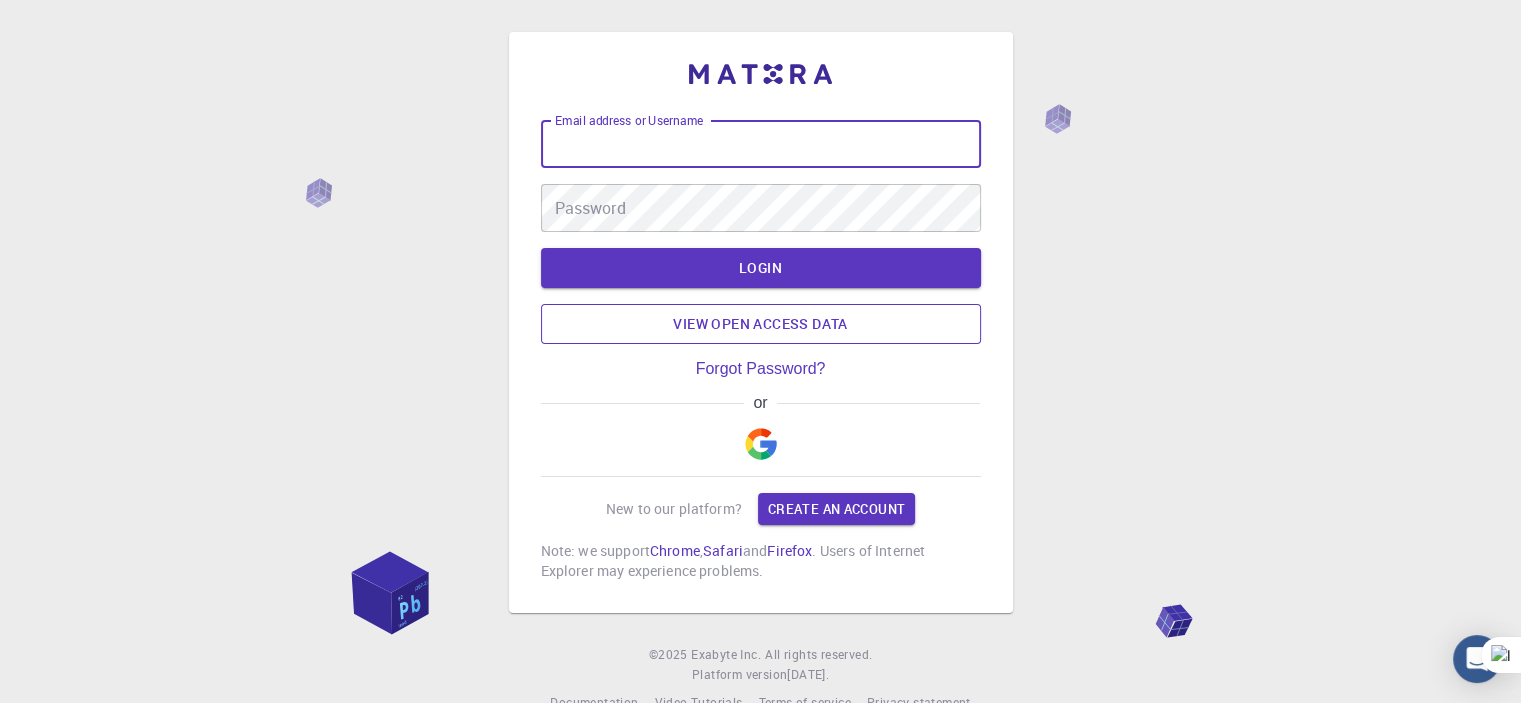 type on "[EMAIL_ADDRESS][DOMAIN_NAME]" 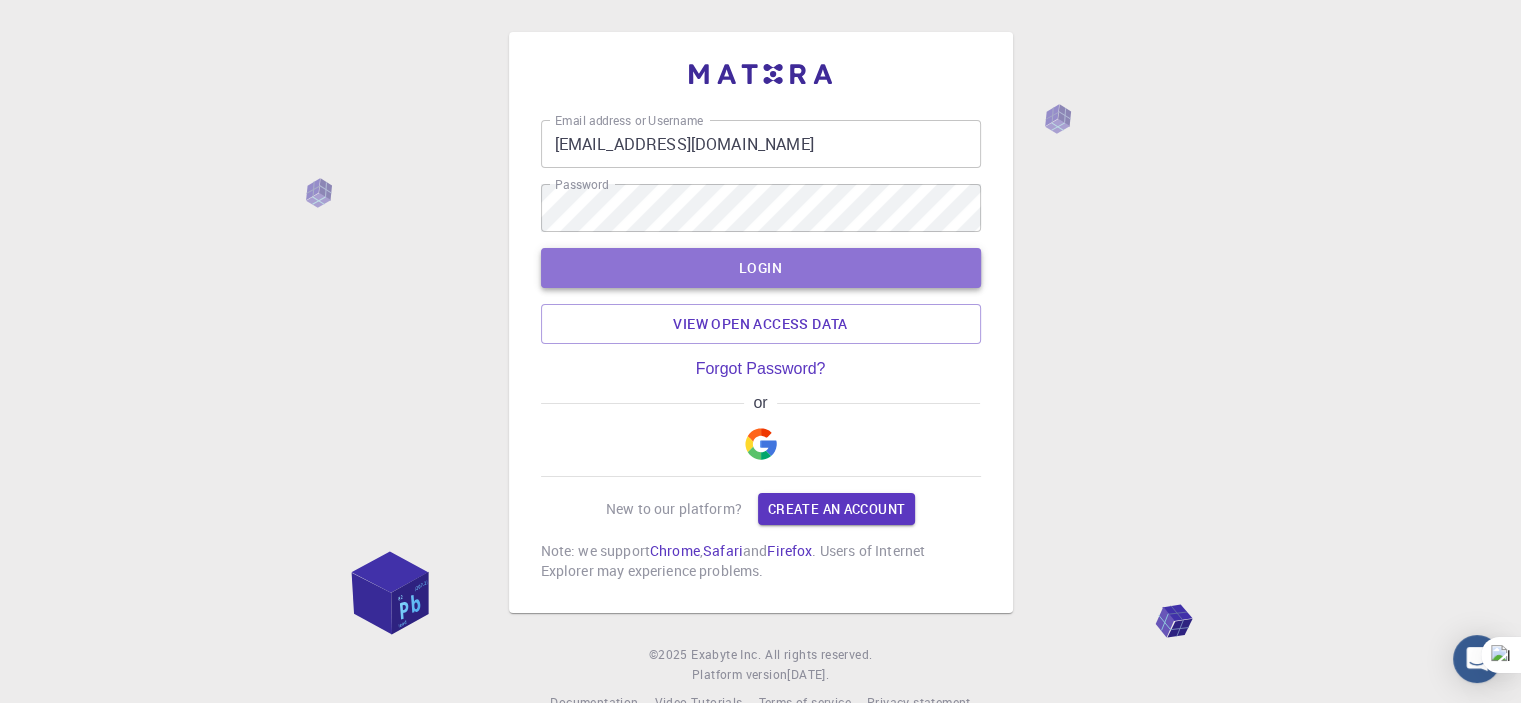 click on "LOGIN" at bounding box center (761, 268) 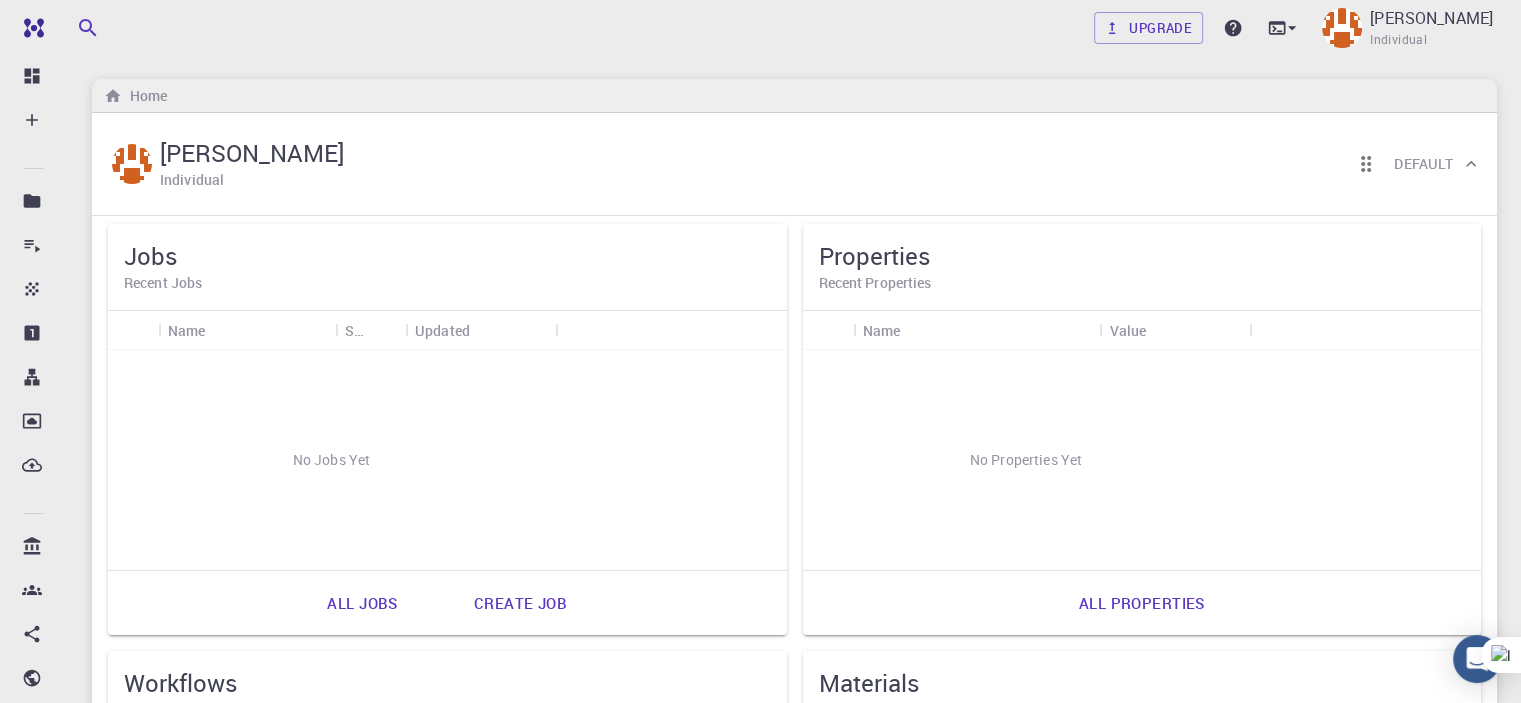 scroll, scrollTop: 0, scrollLeft: 0, axis: both 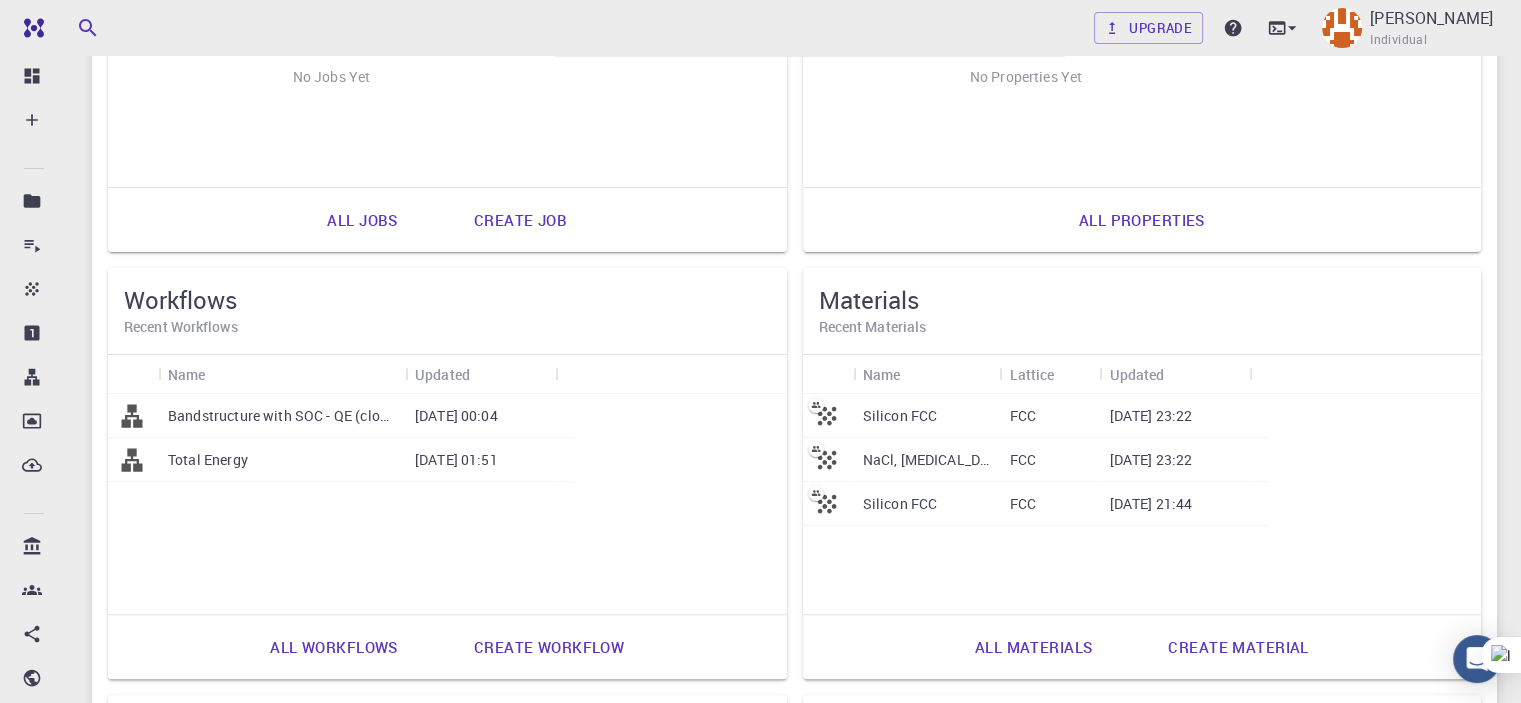 click on "FCC" at bounding box center [1049, 416] 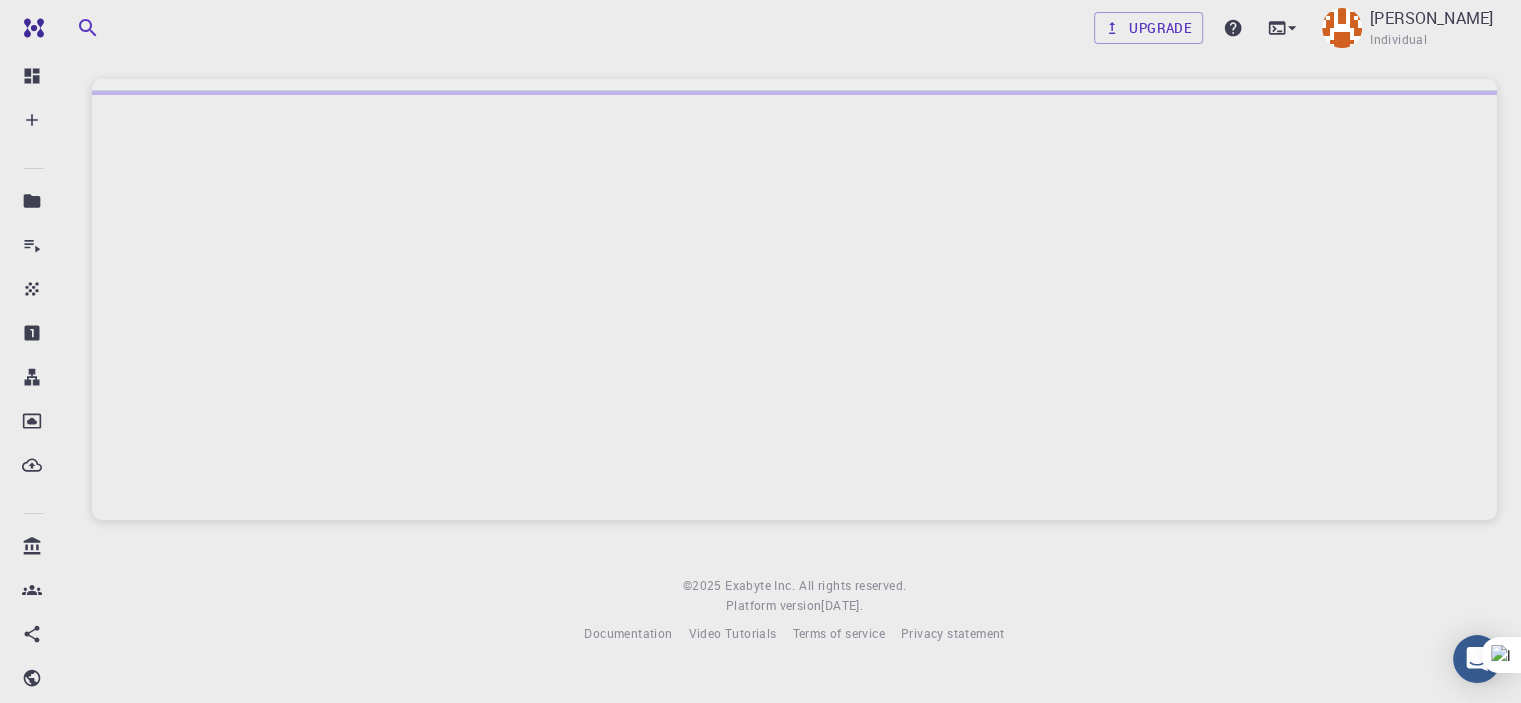 scroll, scrollTop: 0, scrollLeft: 0, axis: both 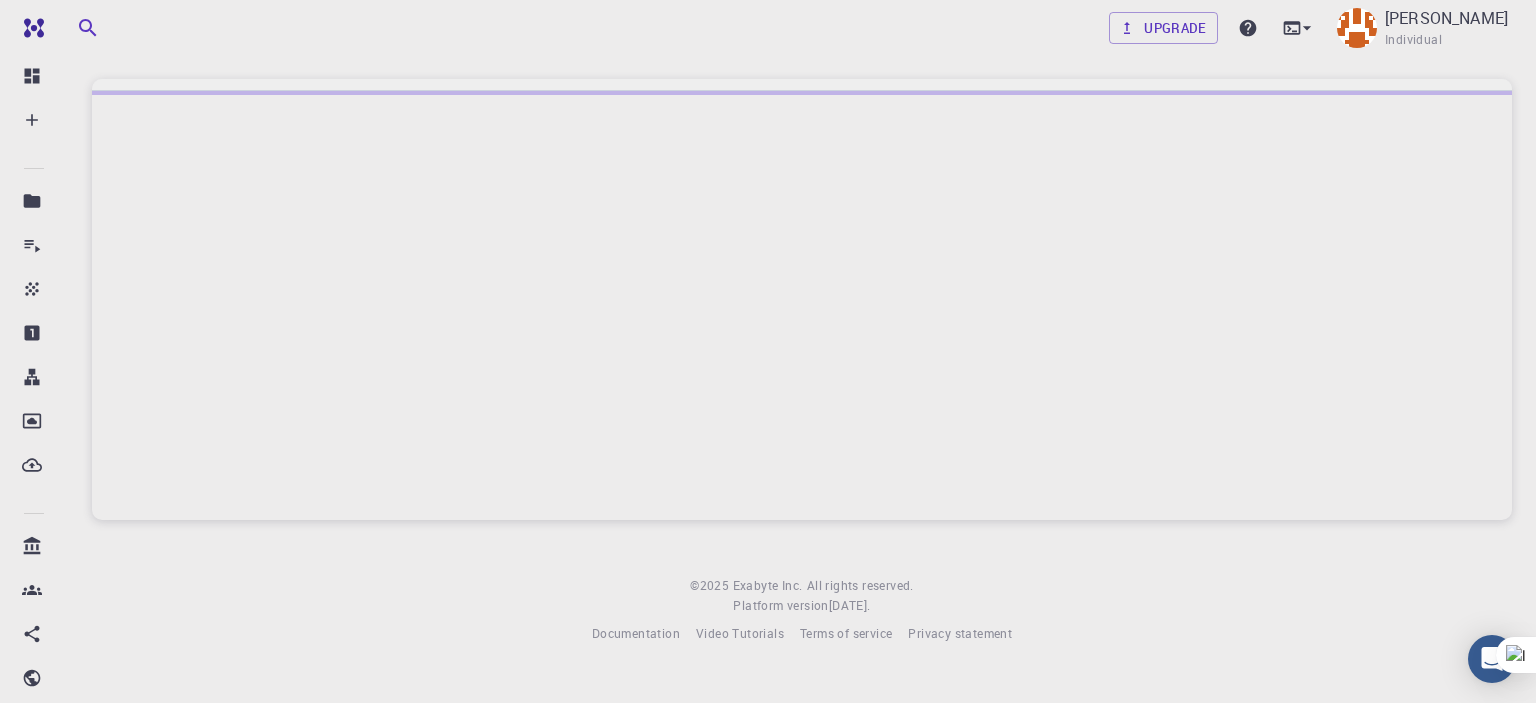 click at bounding box center [802, 305] 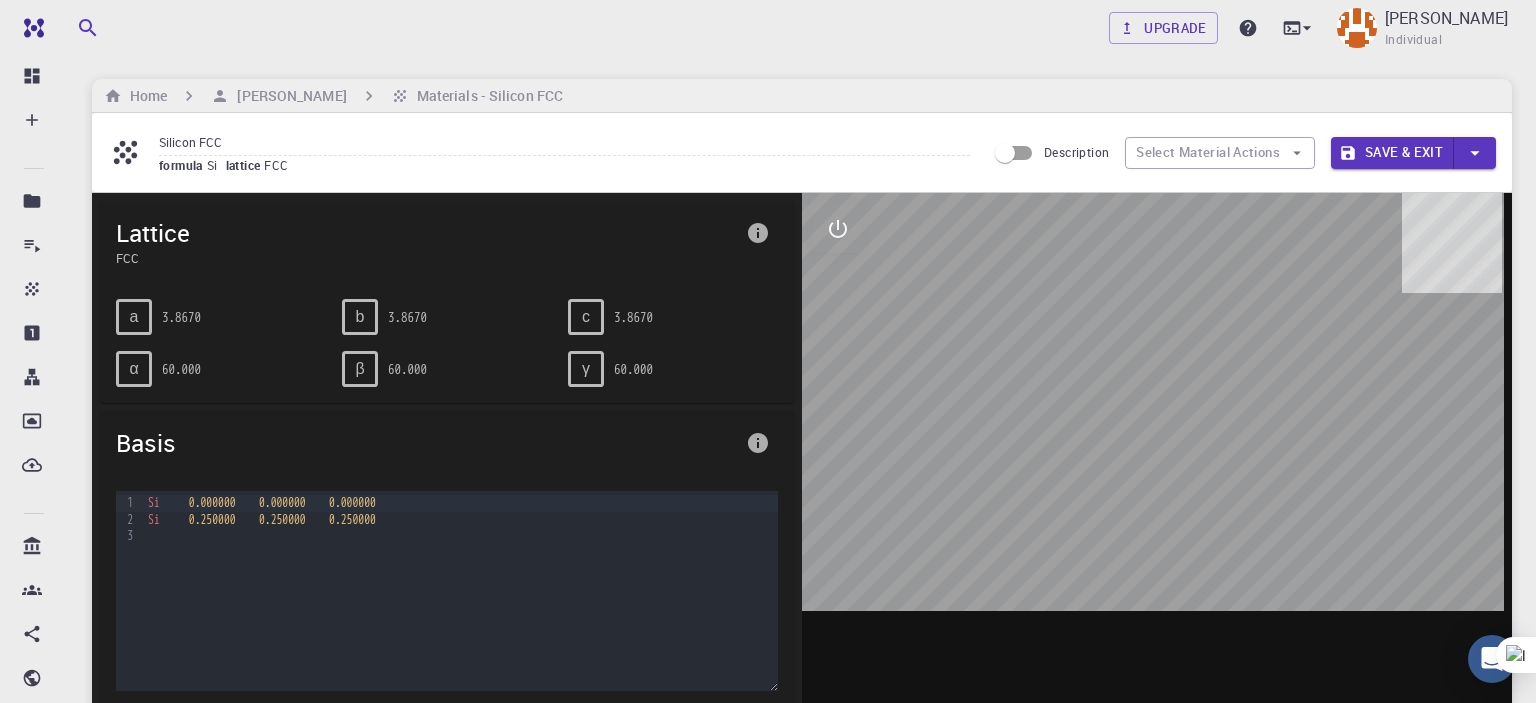drag, startPoint x: 365, startPoint y: 413, endPoint x: 868, endPoint y: 214, distance: 540.9344 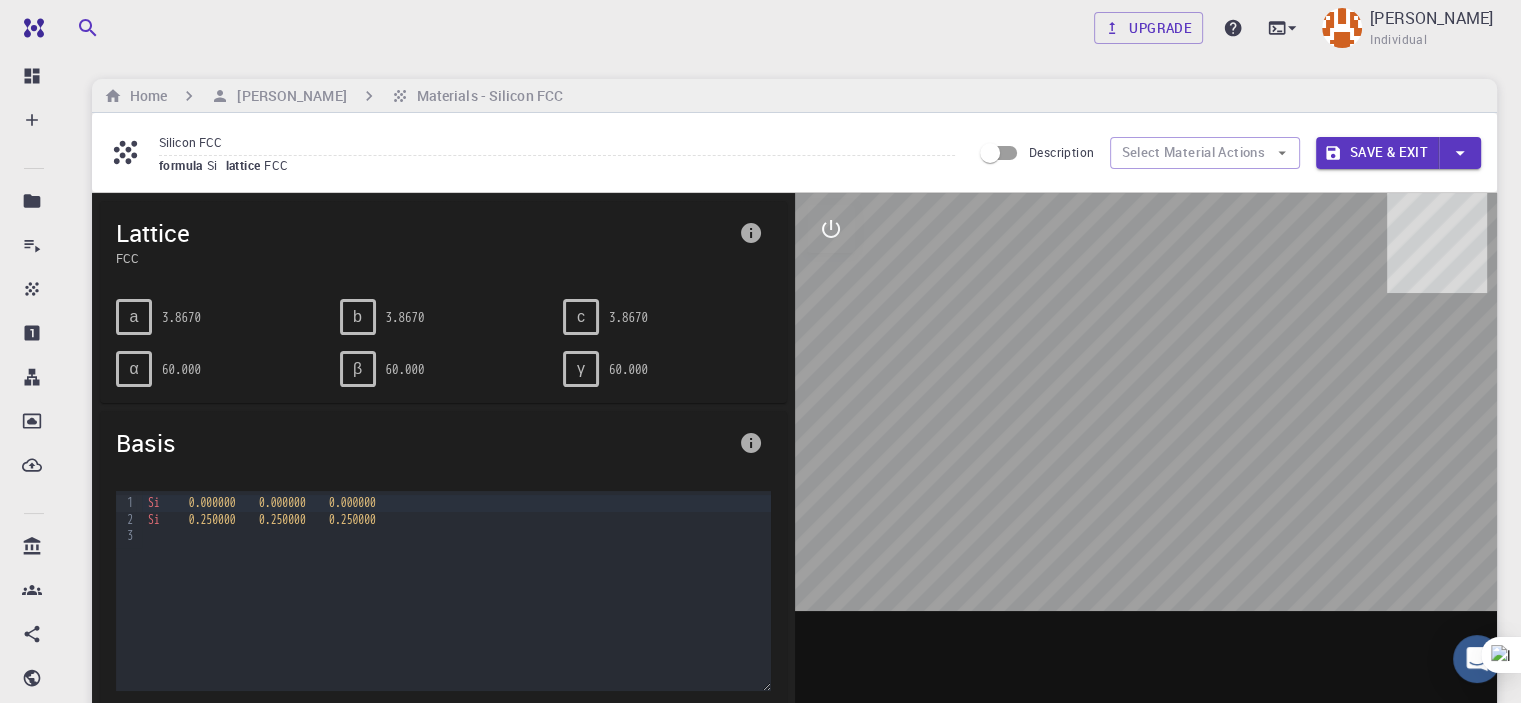 click at bounding box center (831, 229) 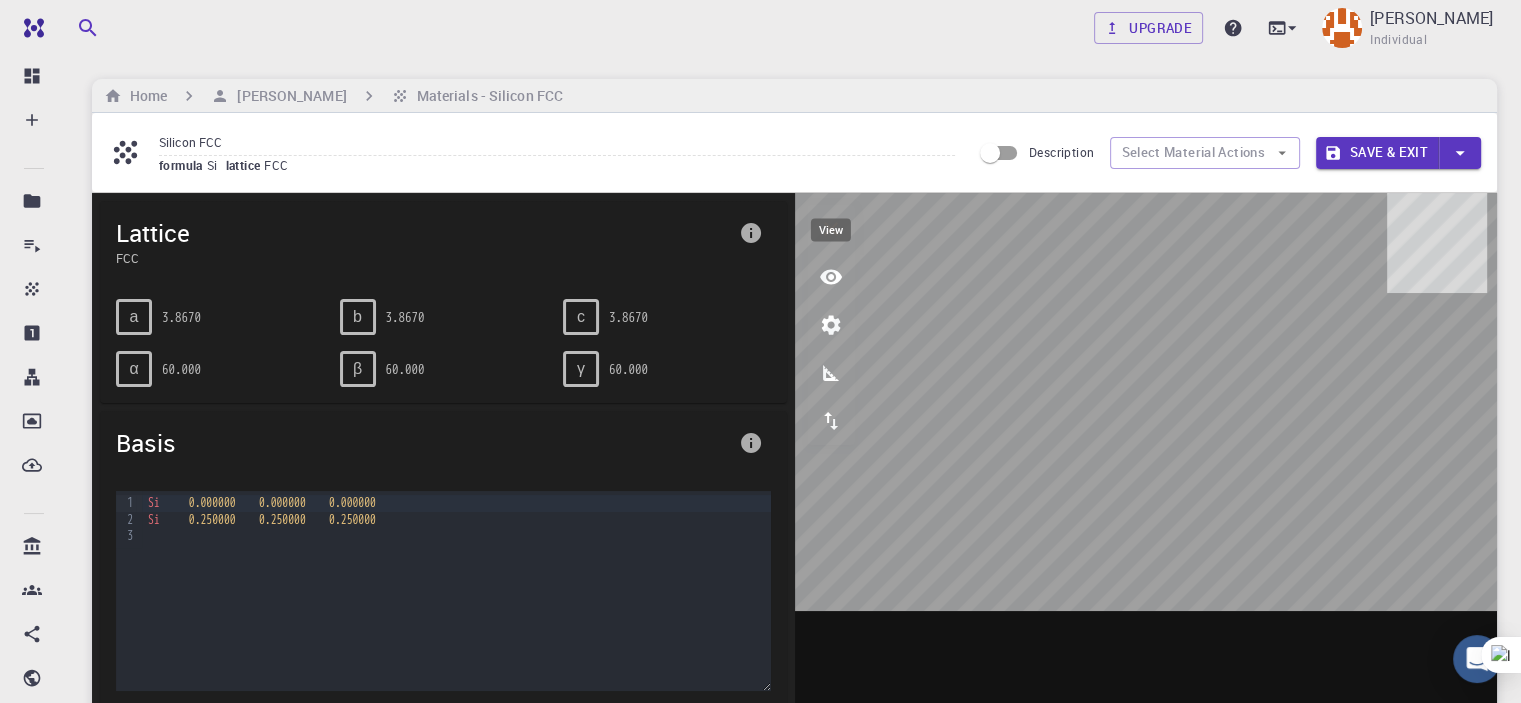 click 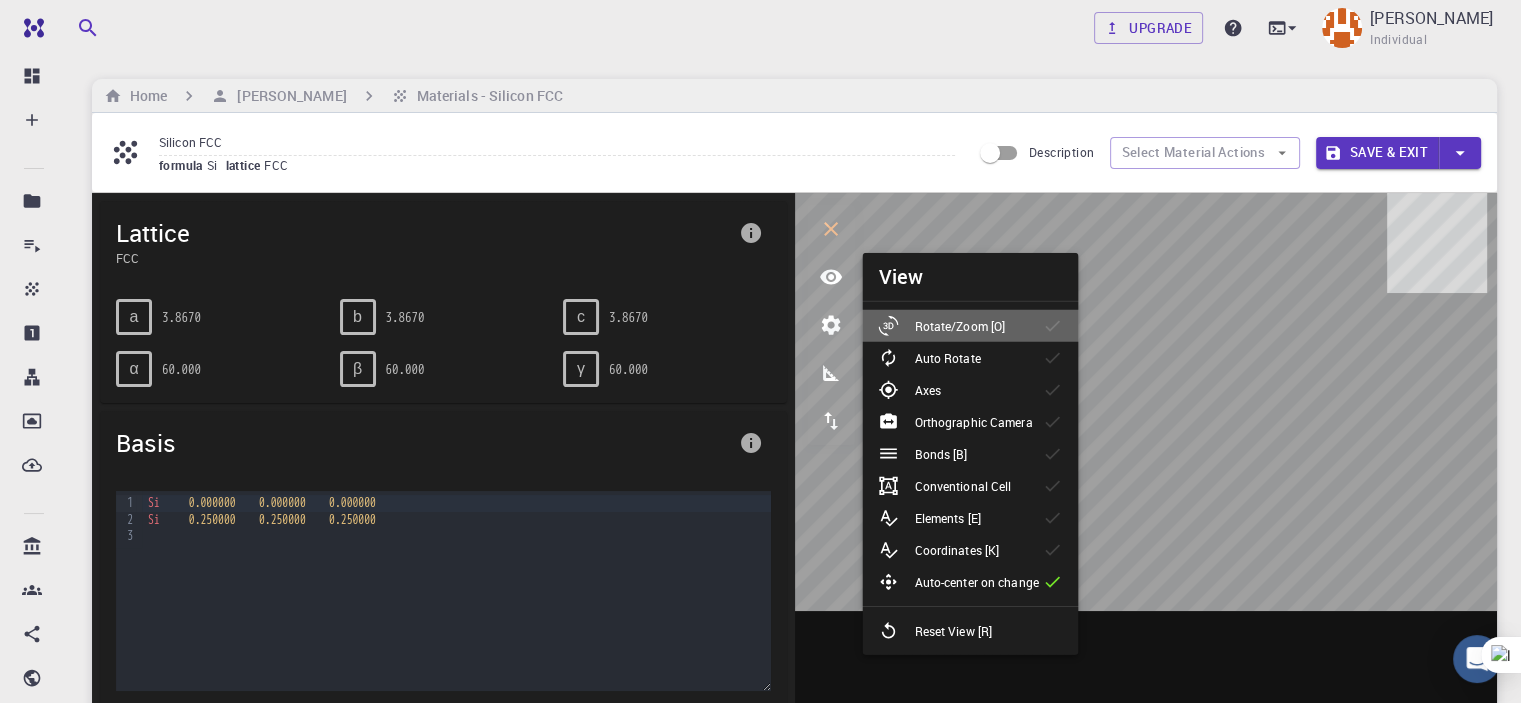 click on "Rotate/Zoom [O]" at bounding box center (949, 326) 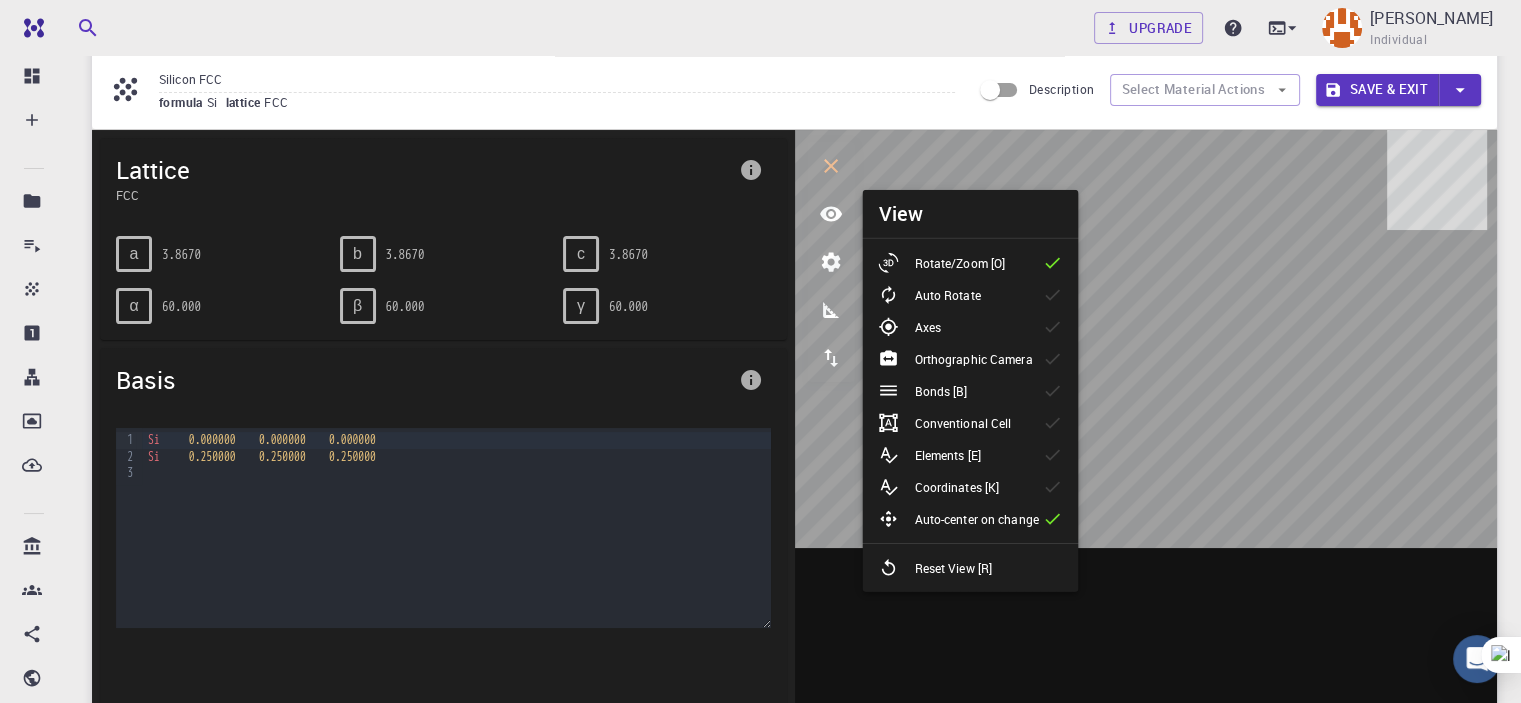 scroll, scrollTop: 64, scrollLeft: 0, axis: vertical 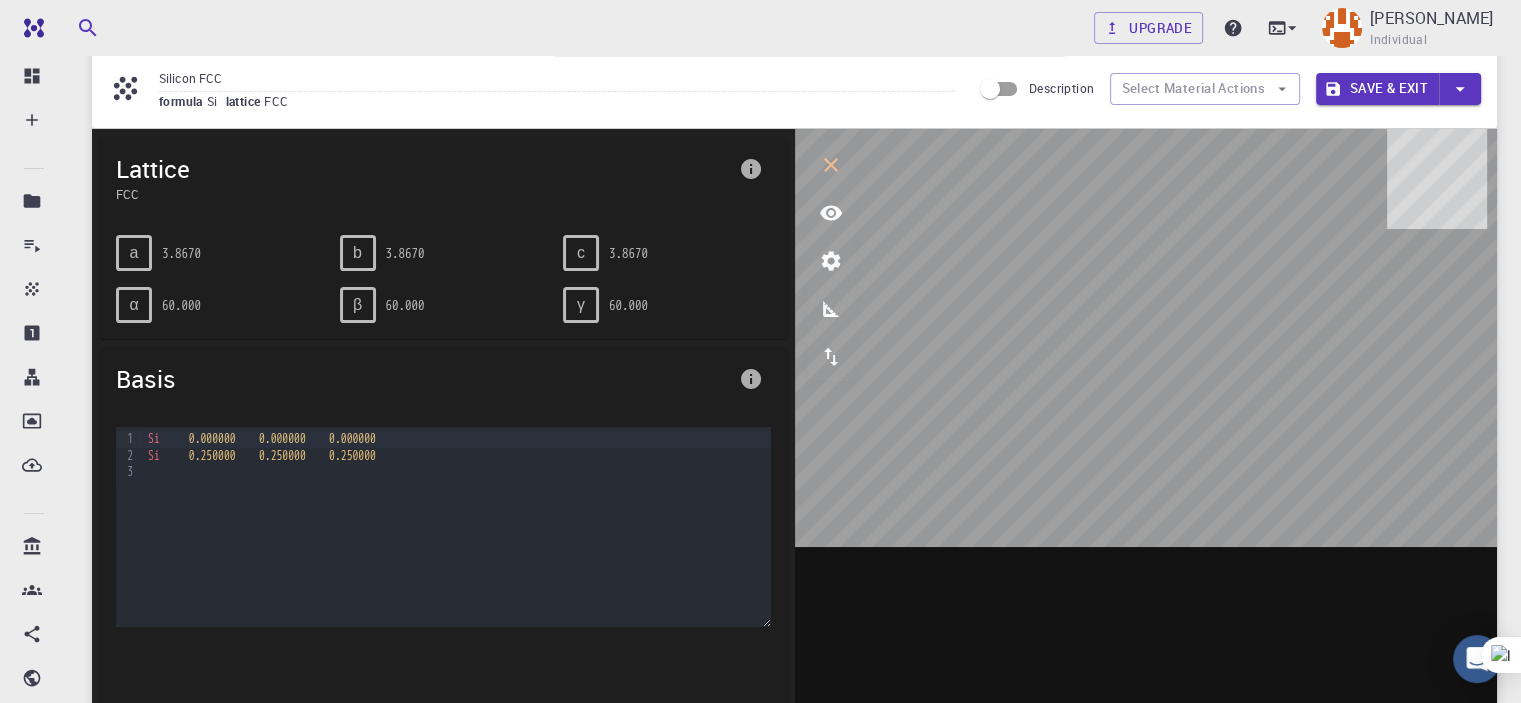click on "Si       0.250000      0.250000      0.250000" at bounding box center (456, 456) 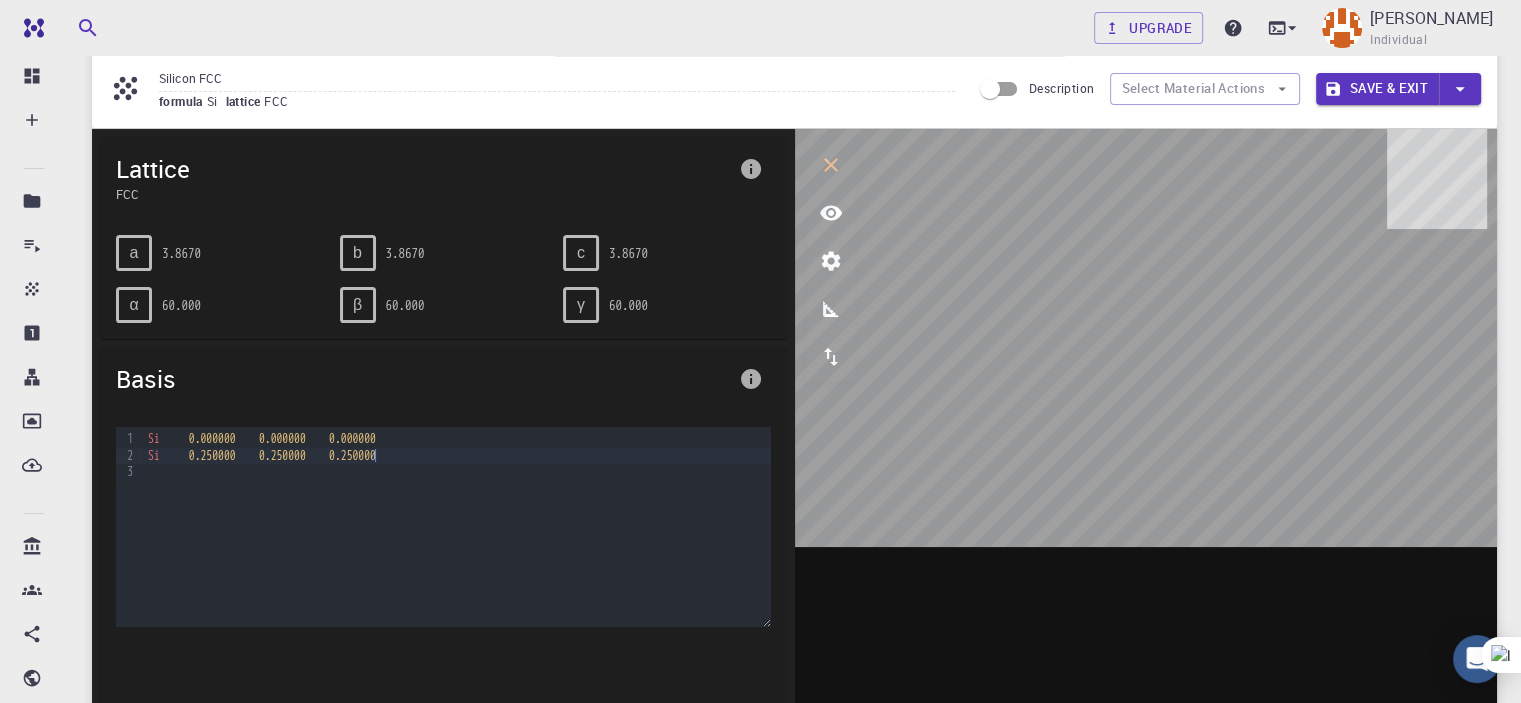 click on "0.250000" at bounding box center [352, 456] 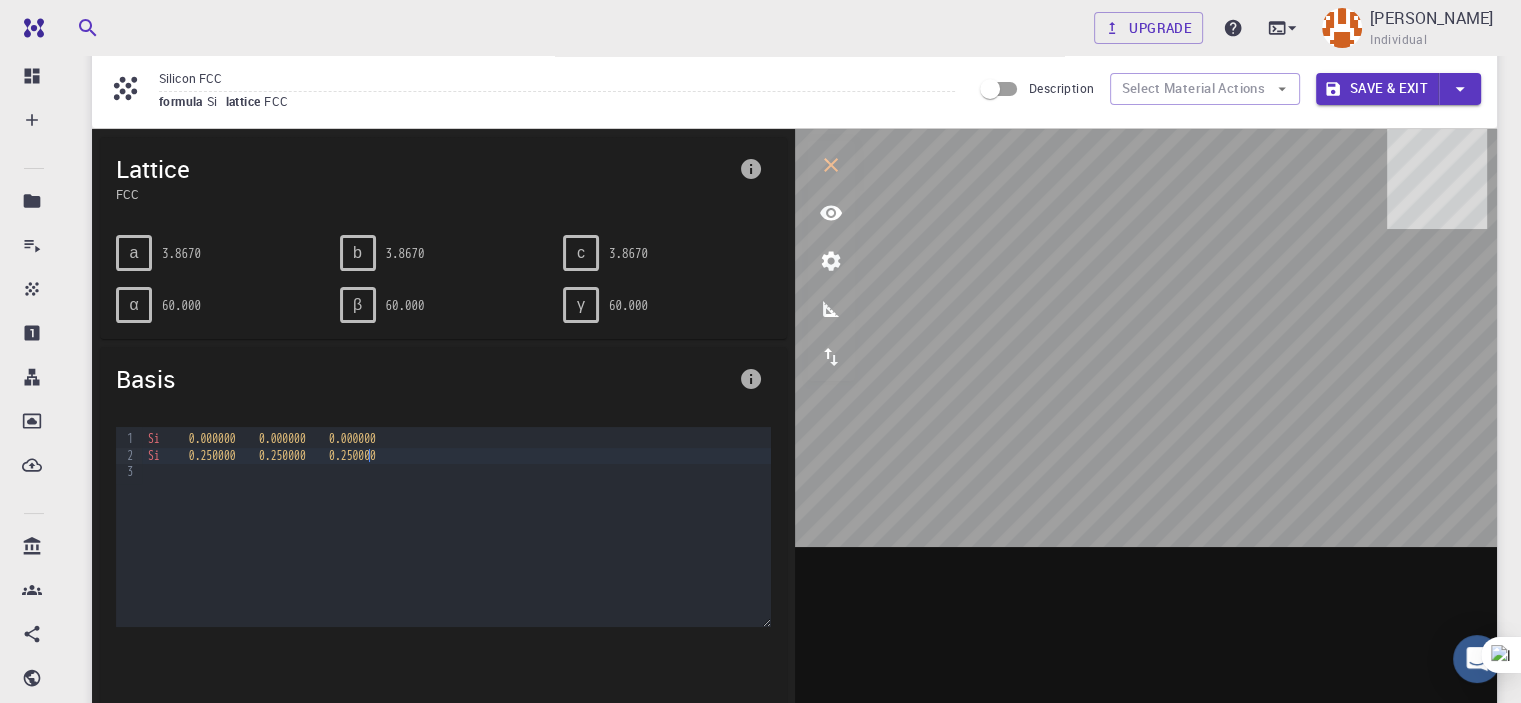 click on "0.250000" at bounding box center (352, 456) 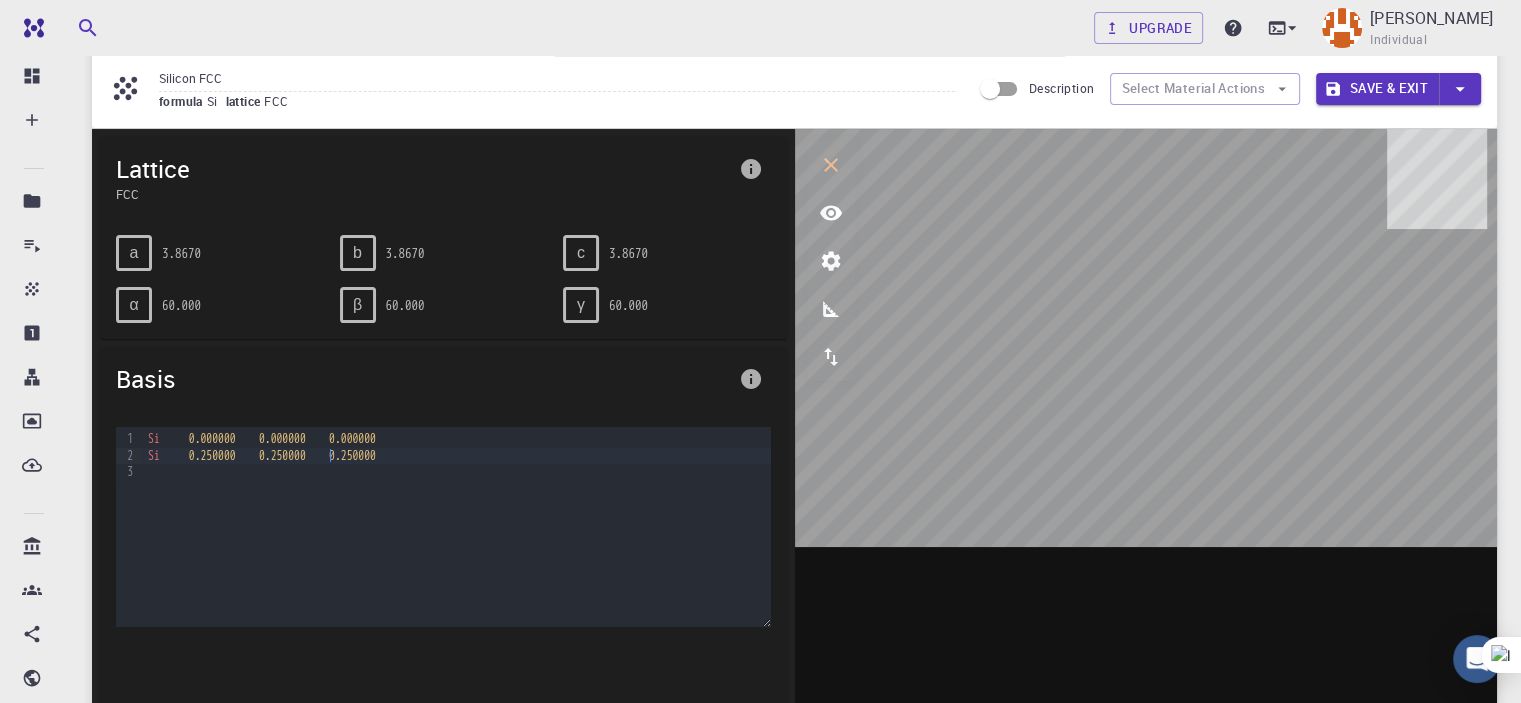 click on "Si       0.250000      0.250000      0.250000" at bounding box center [456, 456] 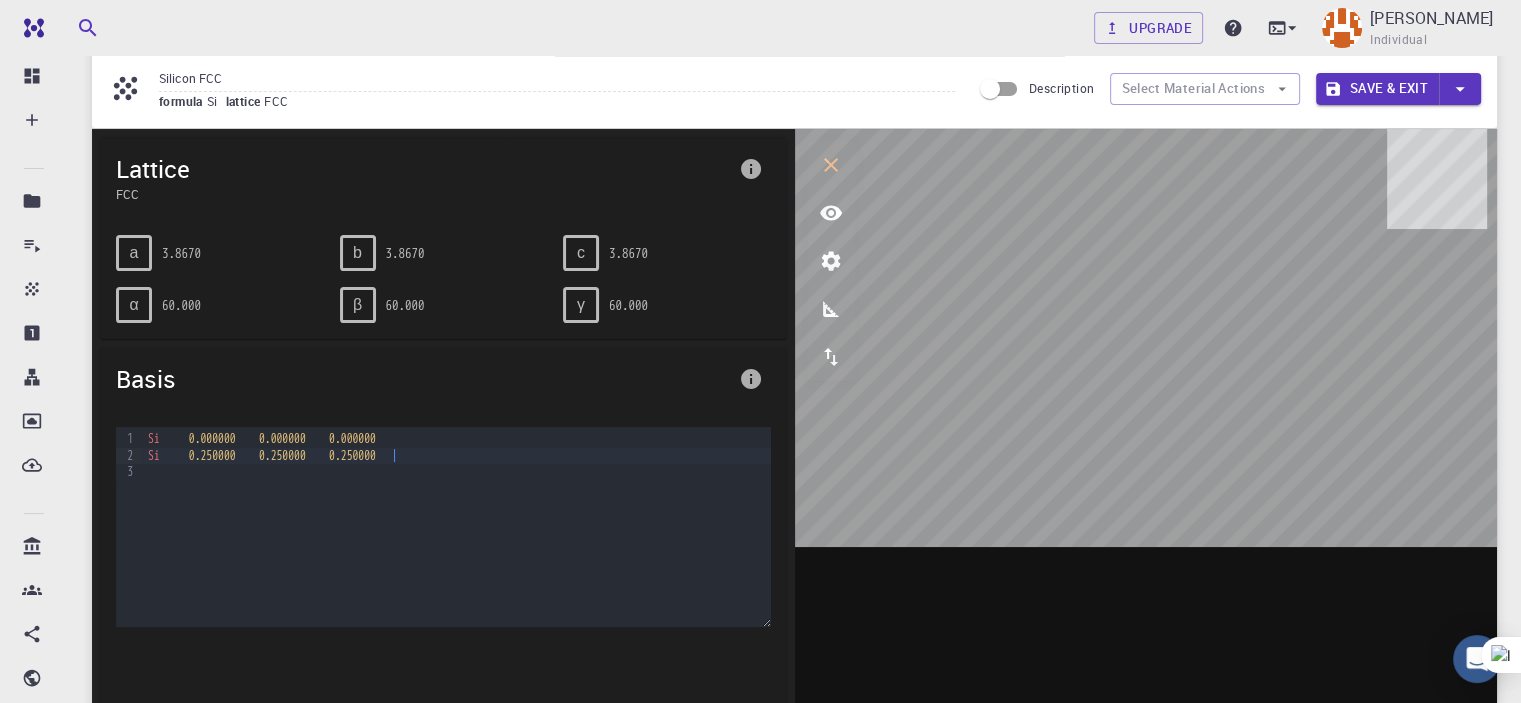 click on "0.250000" at bounding box center (352, 456) 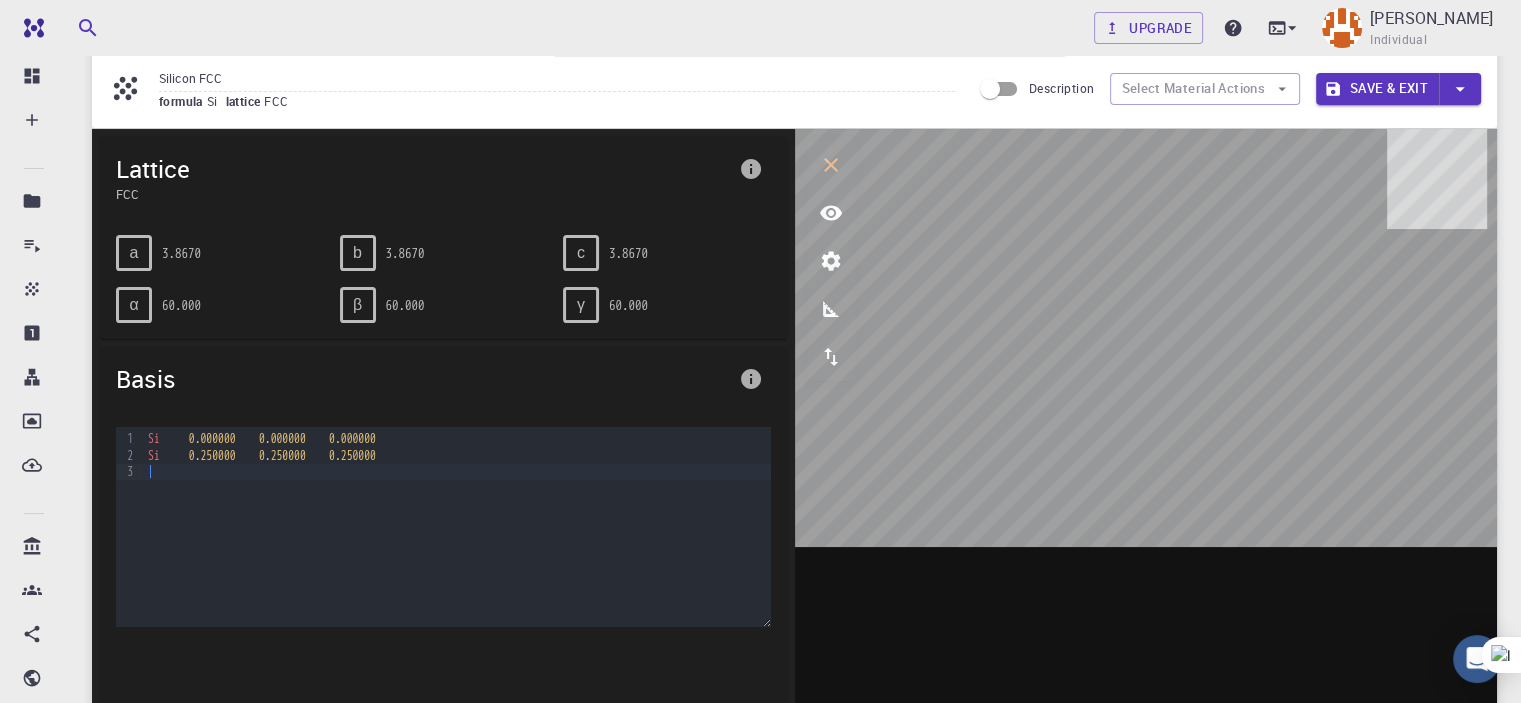 click at bounding box center [456, 472] 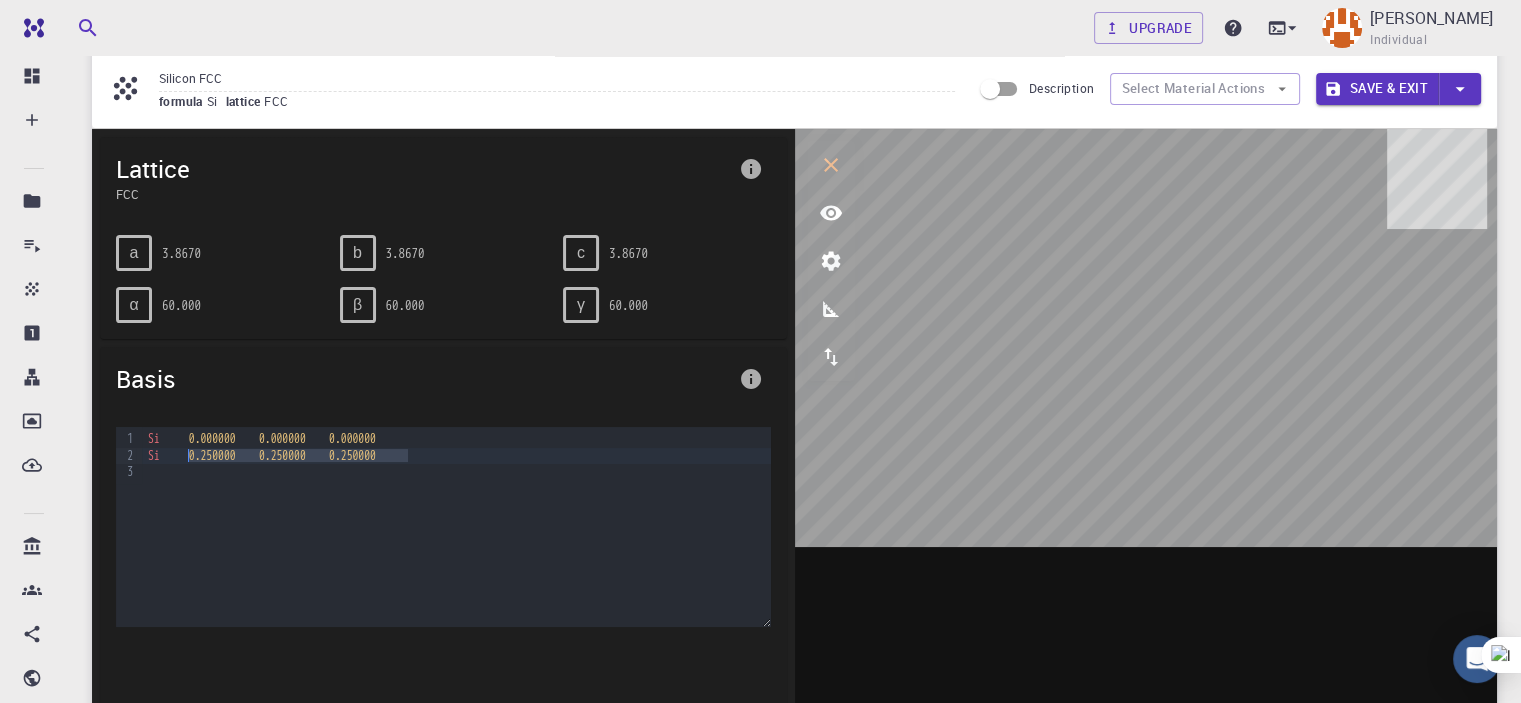 drag, startPoint x: 421, startPoint y: 447, endPoint x: 191, endPoint y: 451, distance: 230.03477 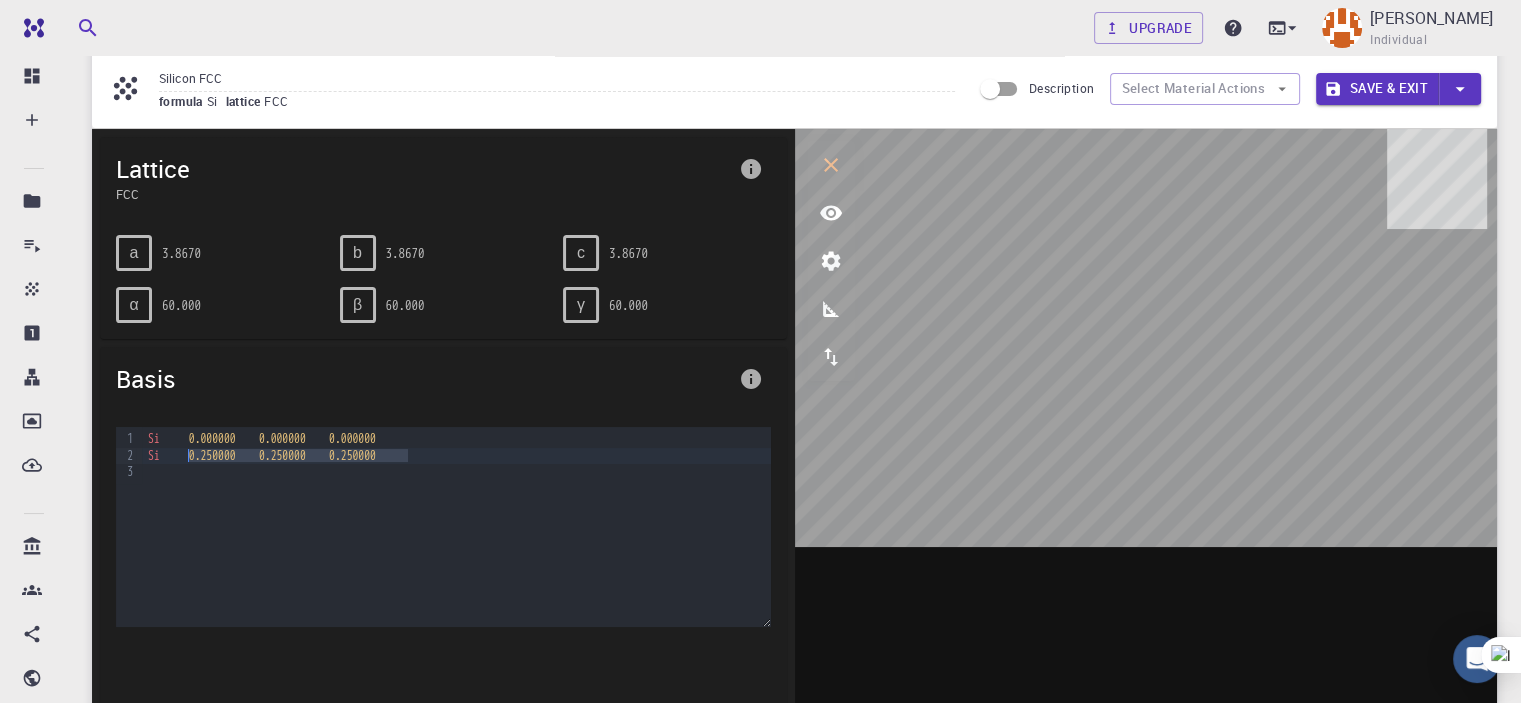 click on "Si       0.250000      0.250000      0.250000" at bounding box center (456, 456) 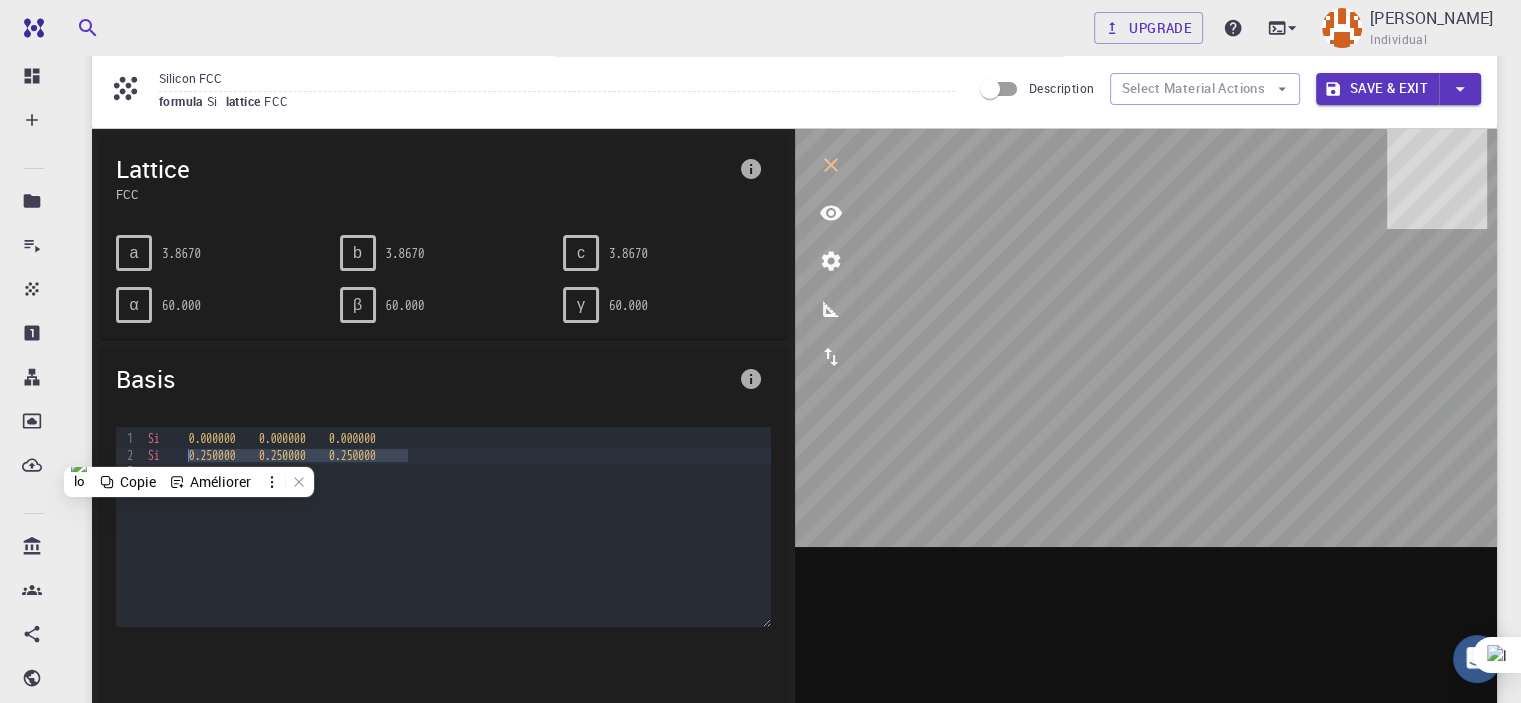 copy on "0.250000      0.250000      0.250000" 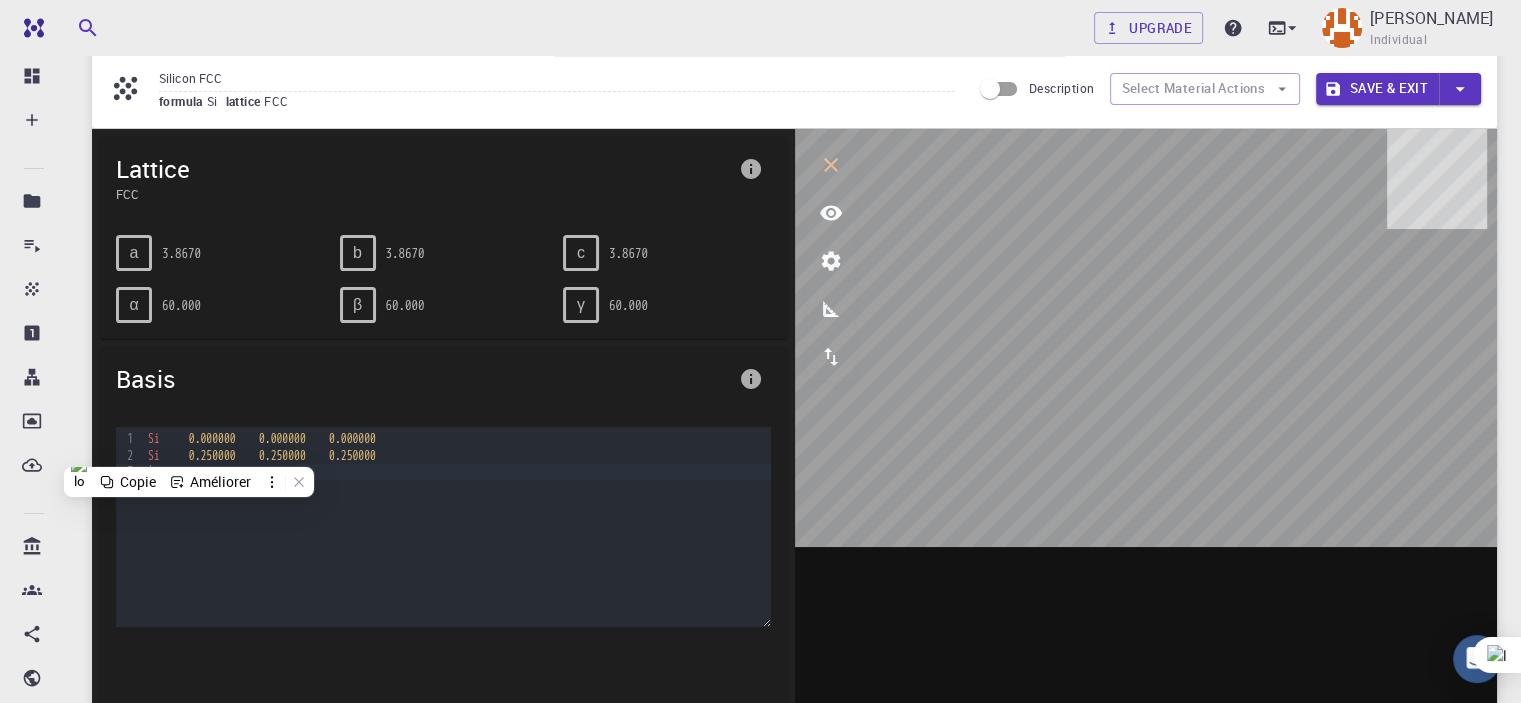 click on "Si       0.000000      0.000000      0.000000   Si       0.250000      0.250000      0.250000" at bounding box center (456, 527) 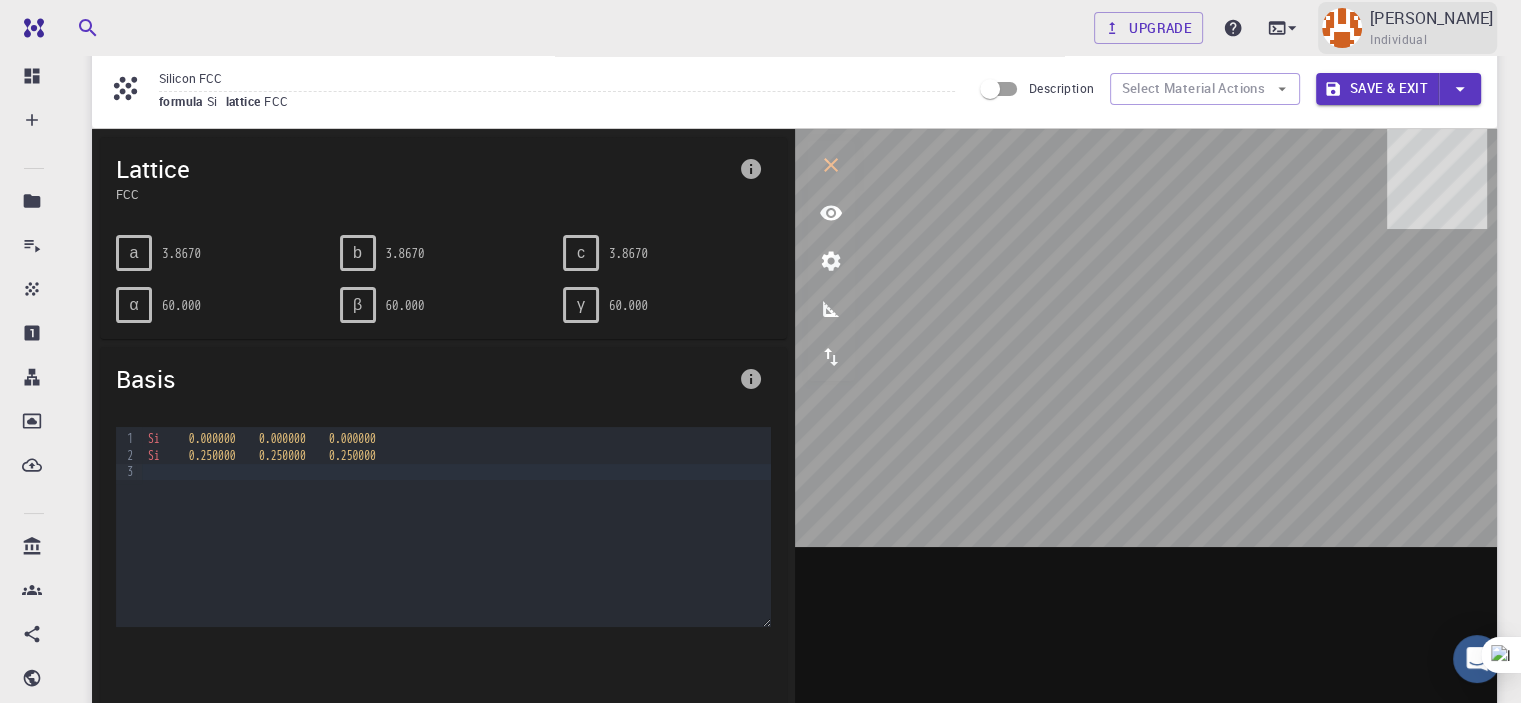 click on "[PERSON_NAME]" at bounding box center [1431, 18] 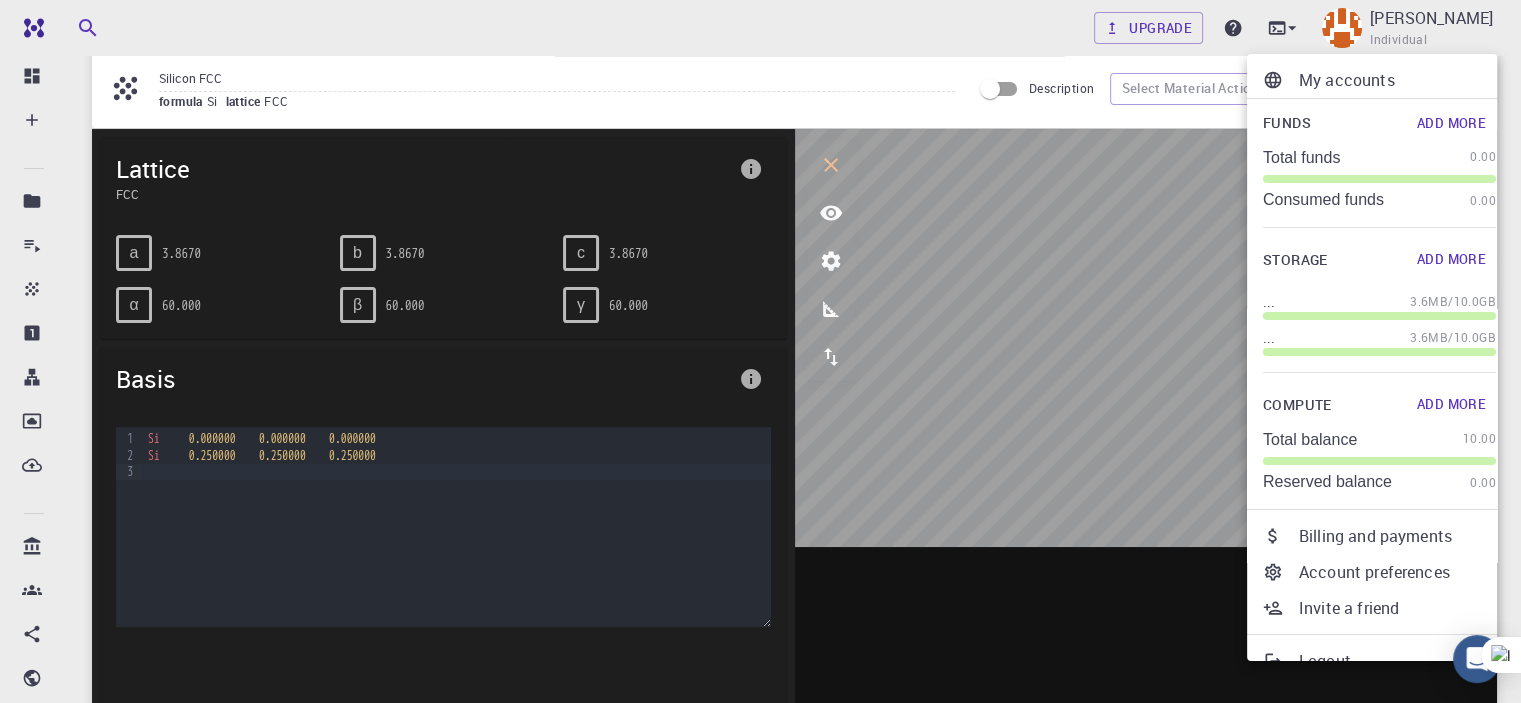 scroll, scrollTop: 24, scrollLeft: 0, axis: vertical 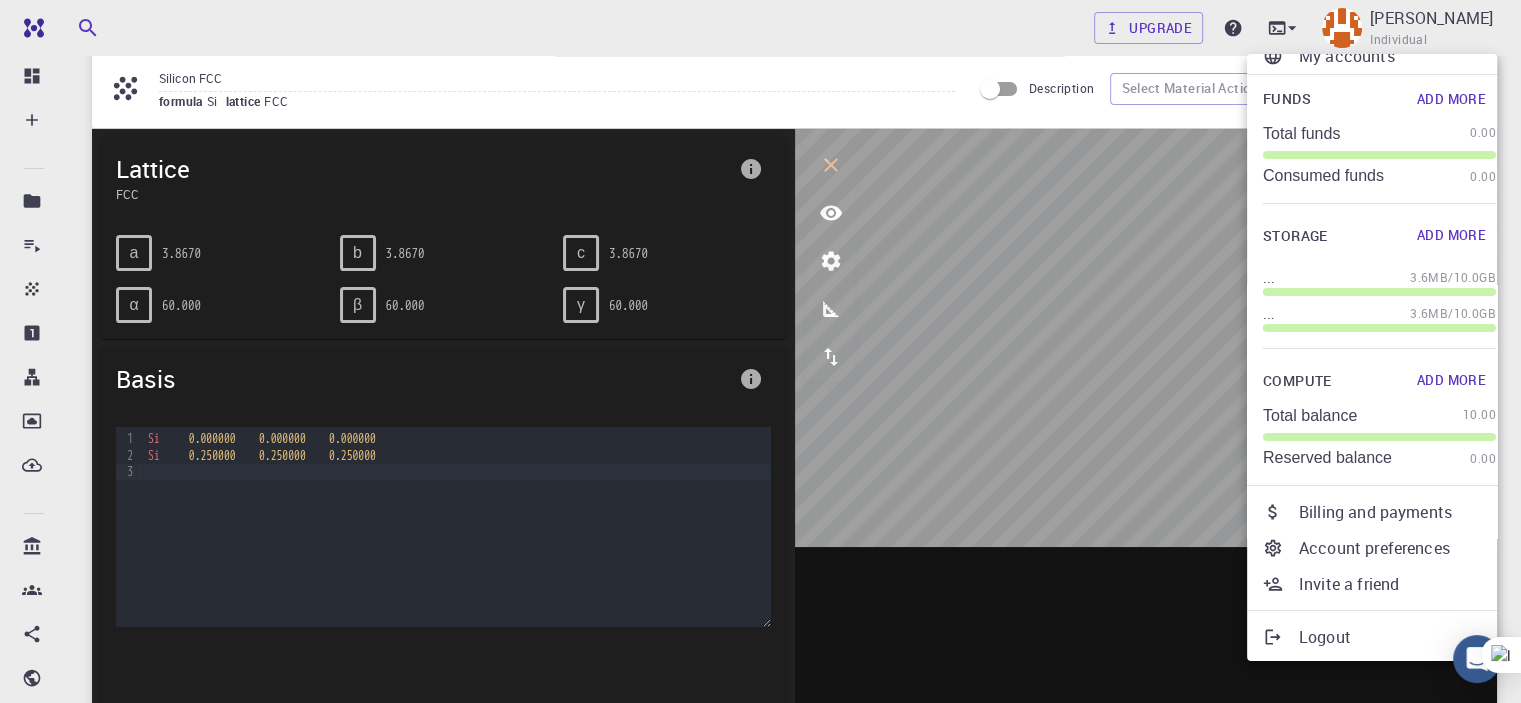 click on "Logout" at bounding box center (1397, 637) 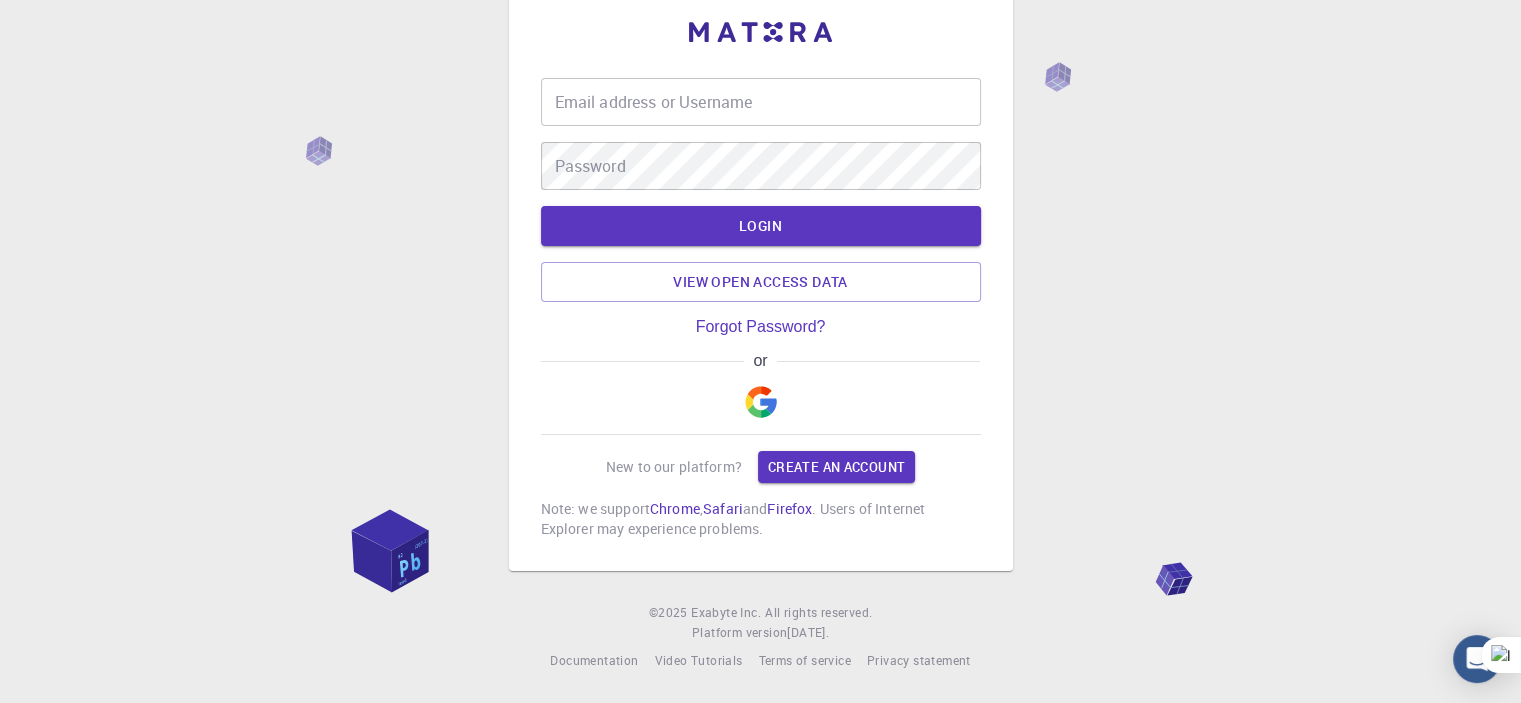 scroll, scrollTop: 0, scrollLeft: 0, axis: both 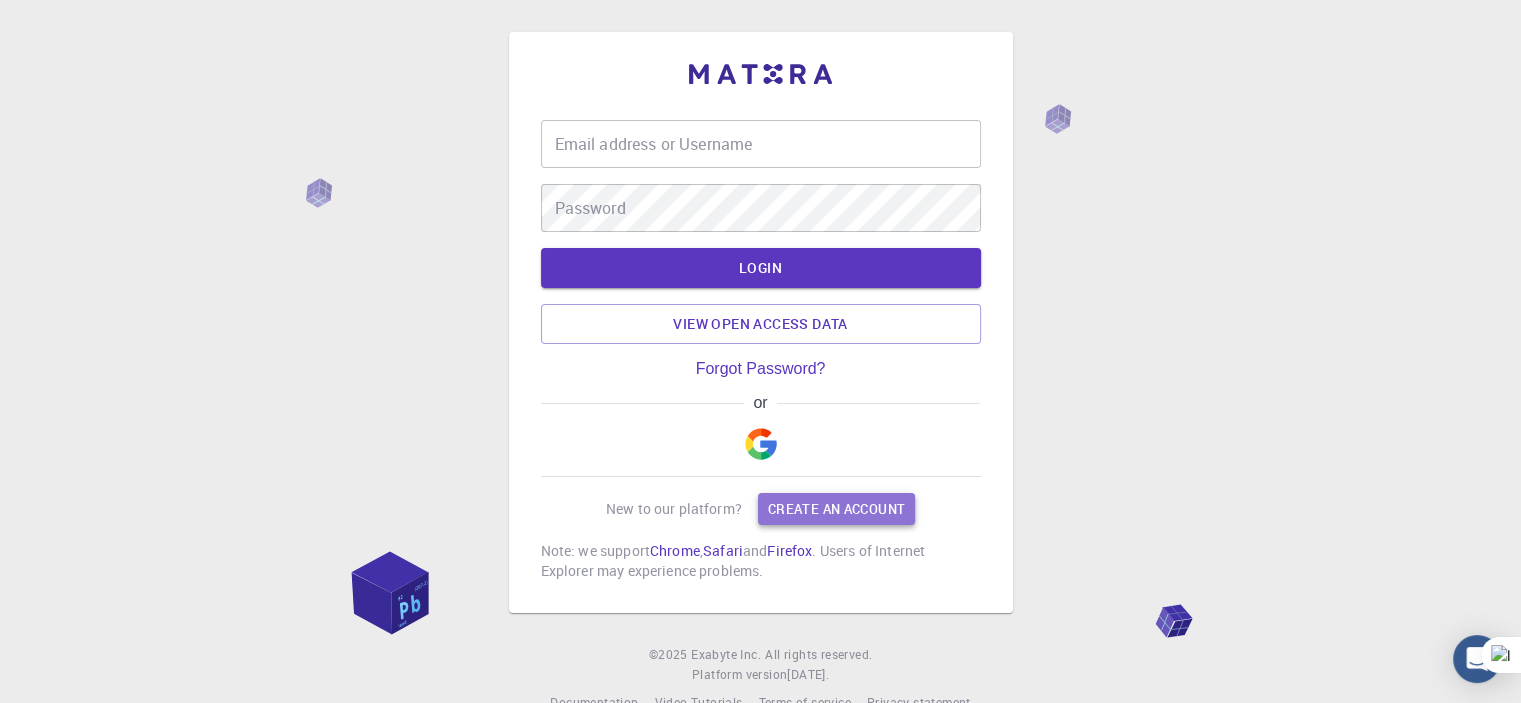 click on "Create an account" at bounding box center (836, 509) 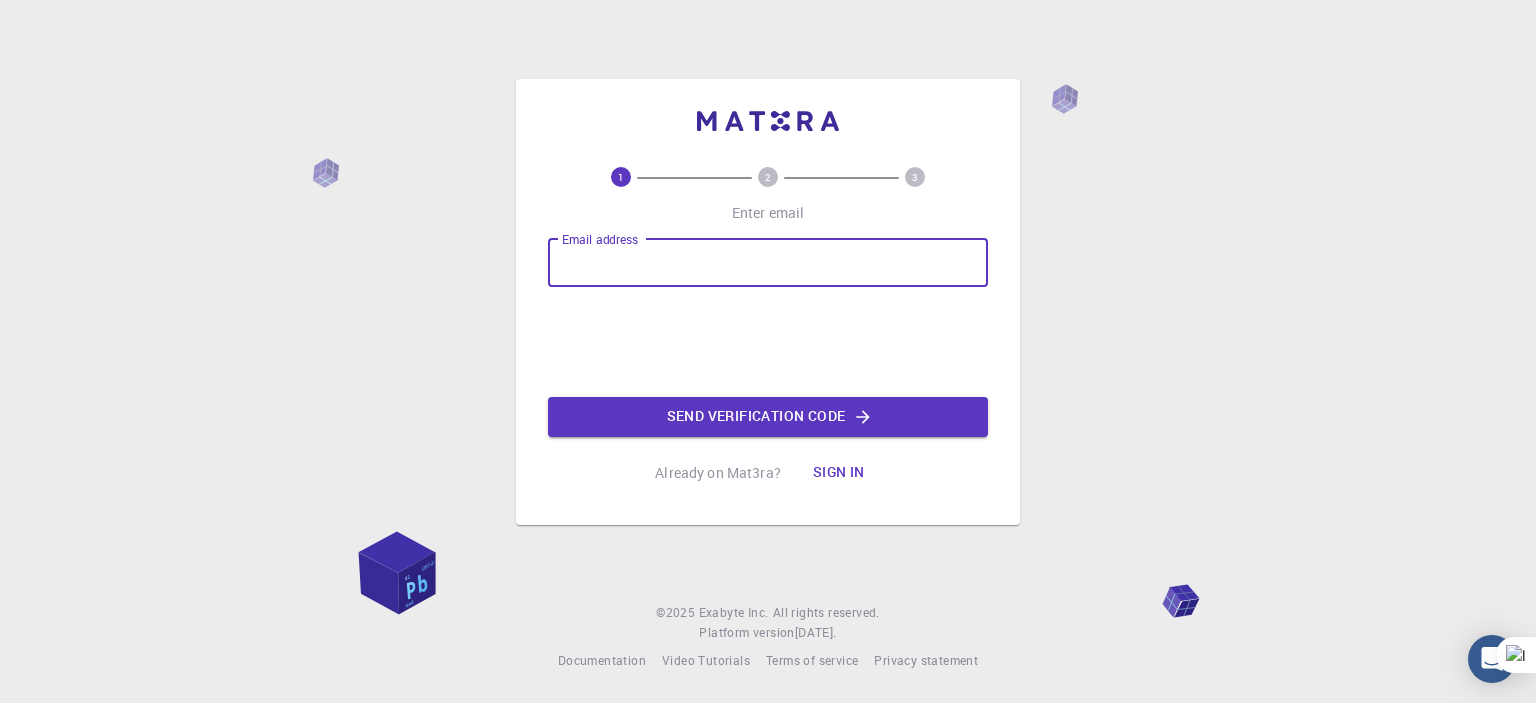 click on "Email address" at bounding box center [768, 263] 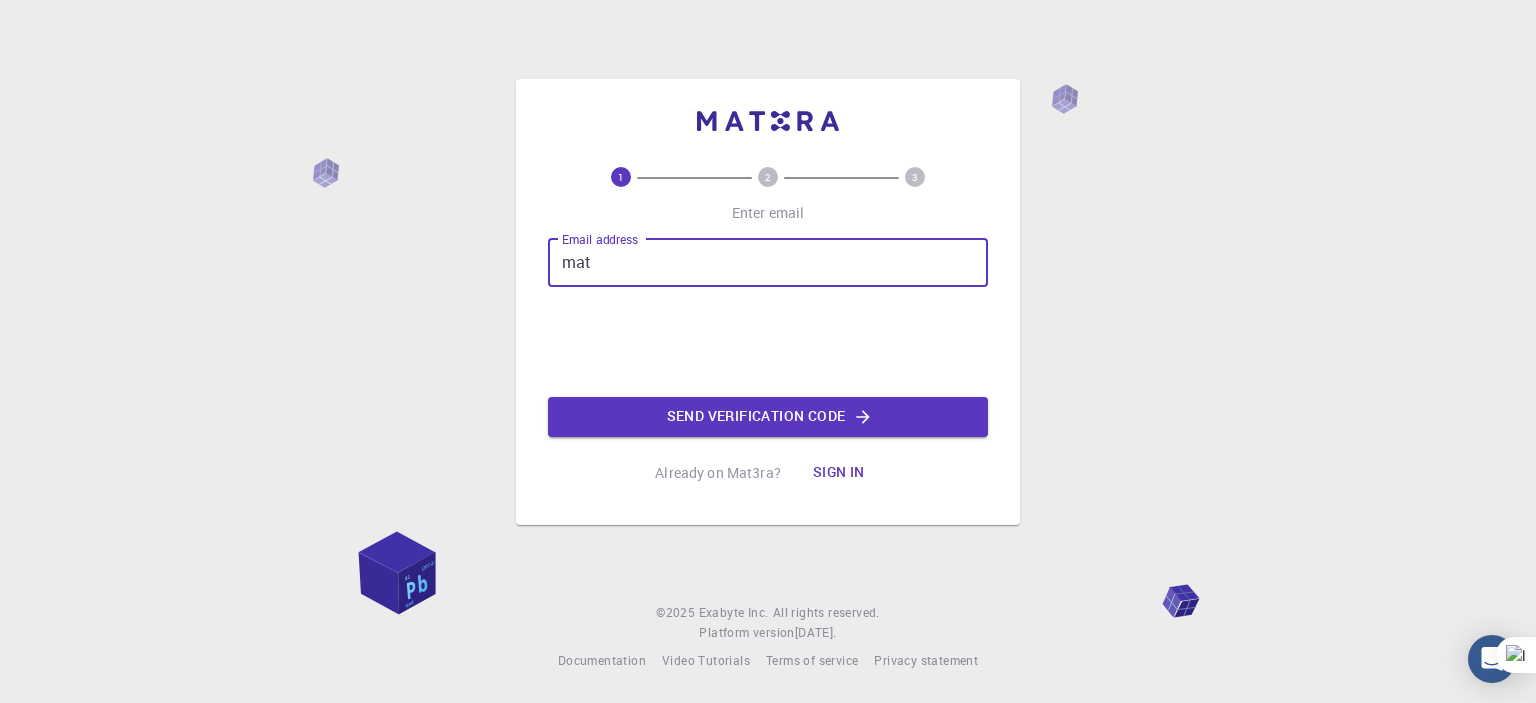 type on "[EMAIL_ADDRESS][DOMAIN_NAME]" 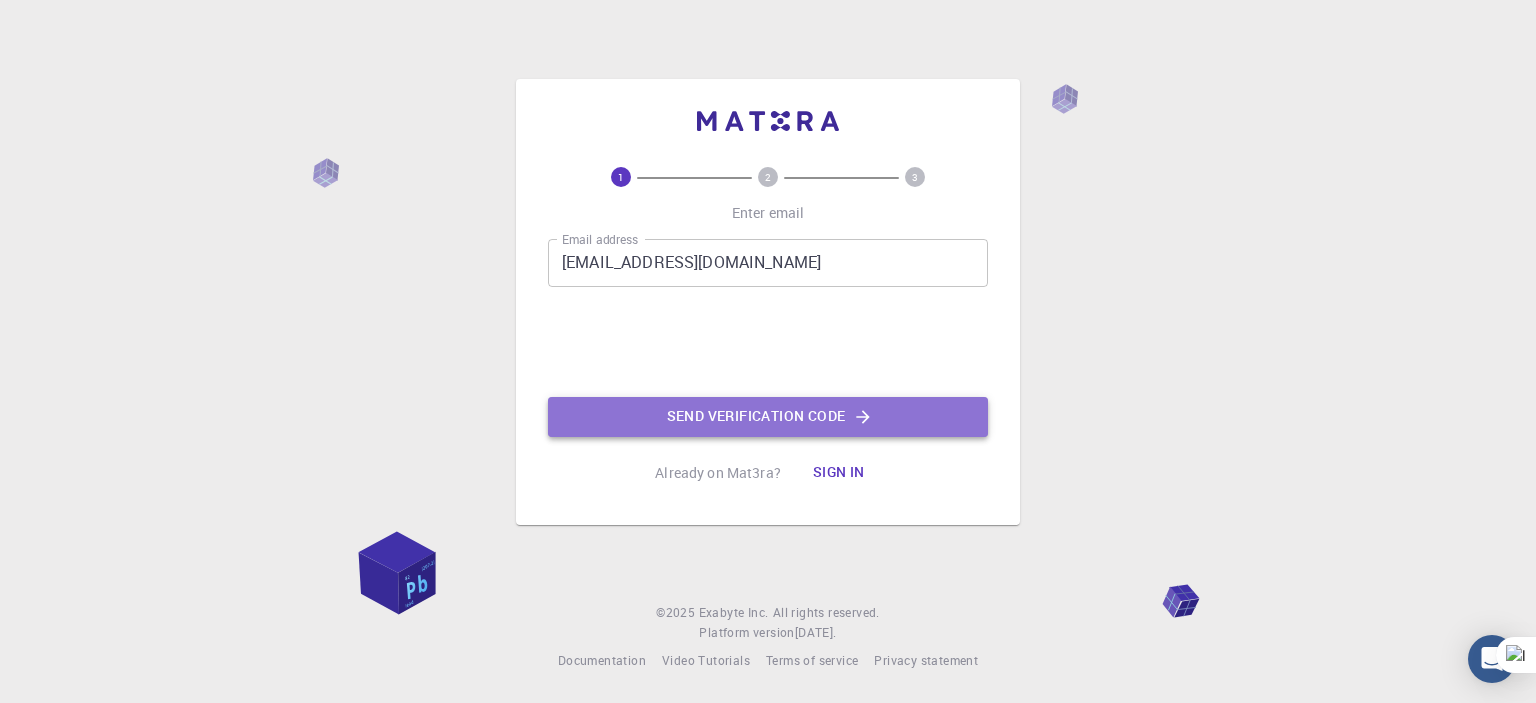 click on "Send verification code" 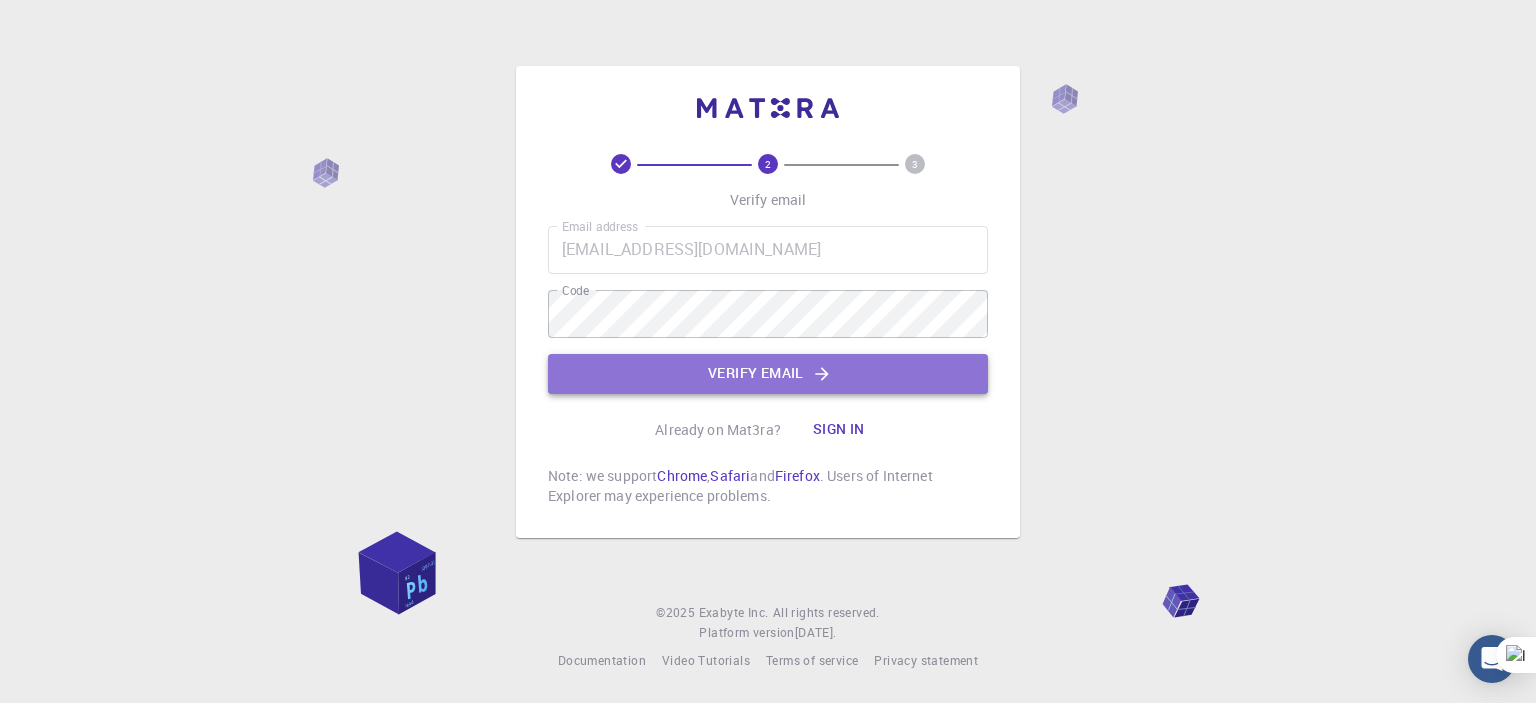 click on "Verify email" 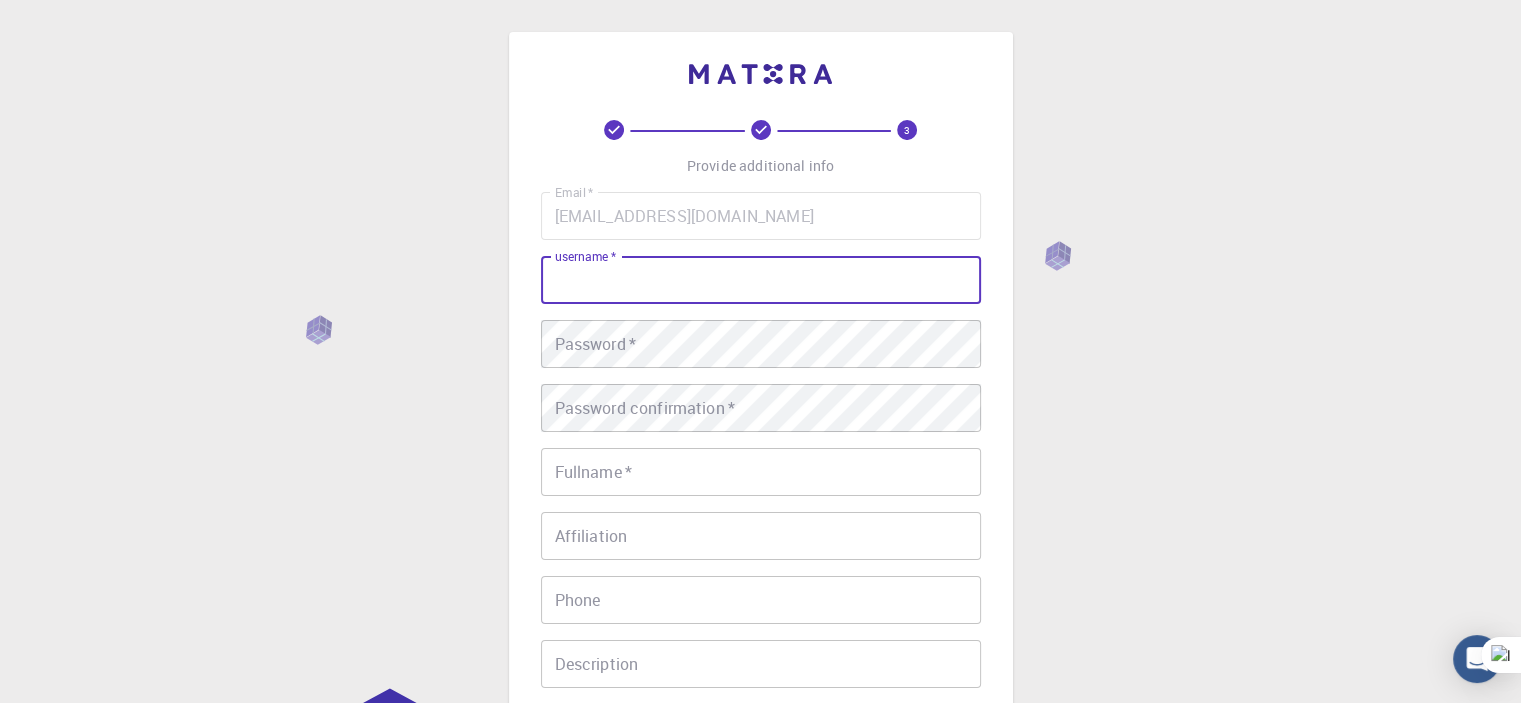 click on "username   *" at bounding box center [761, 280] 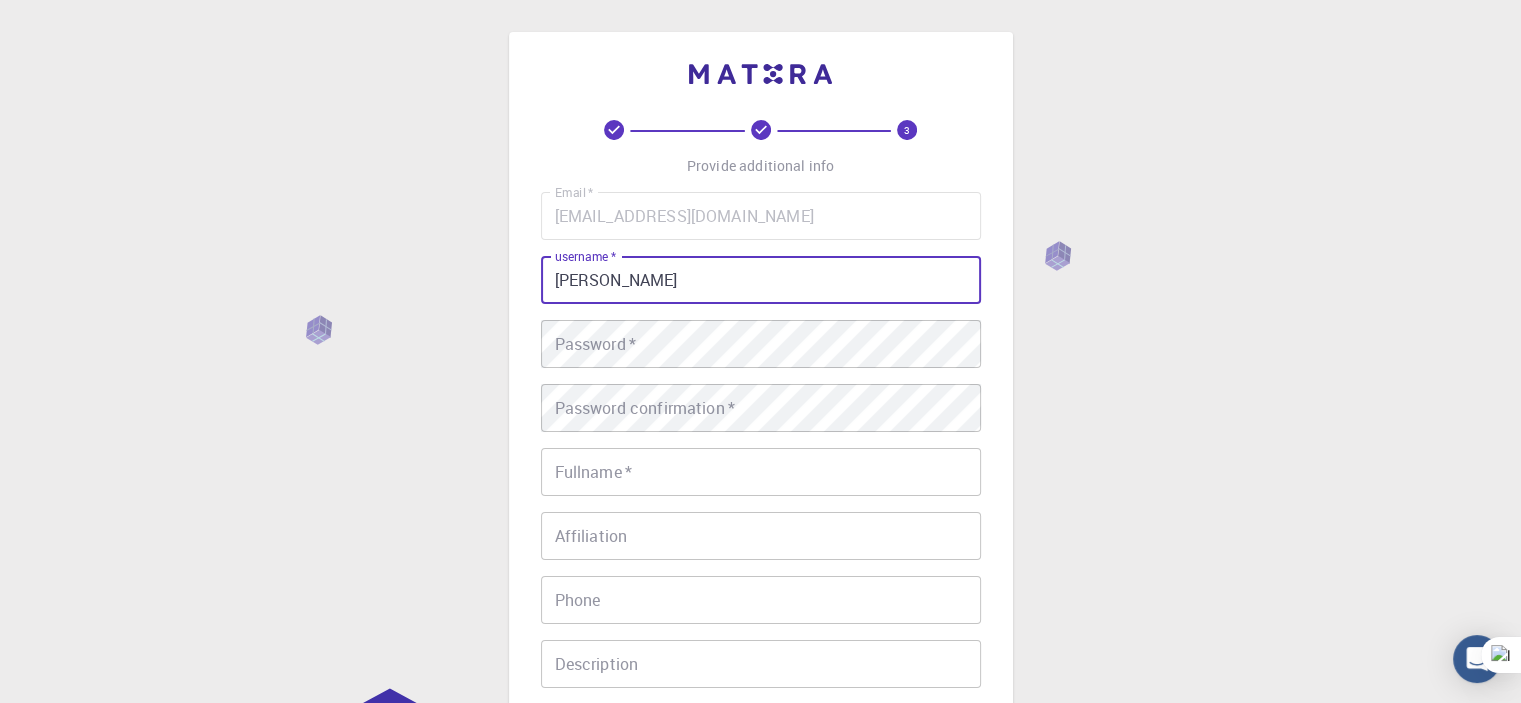 type on "[PERSON_NAME]" 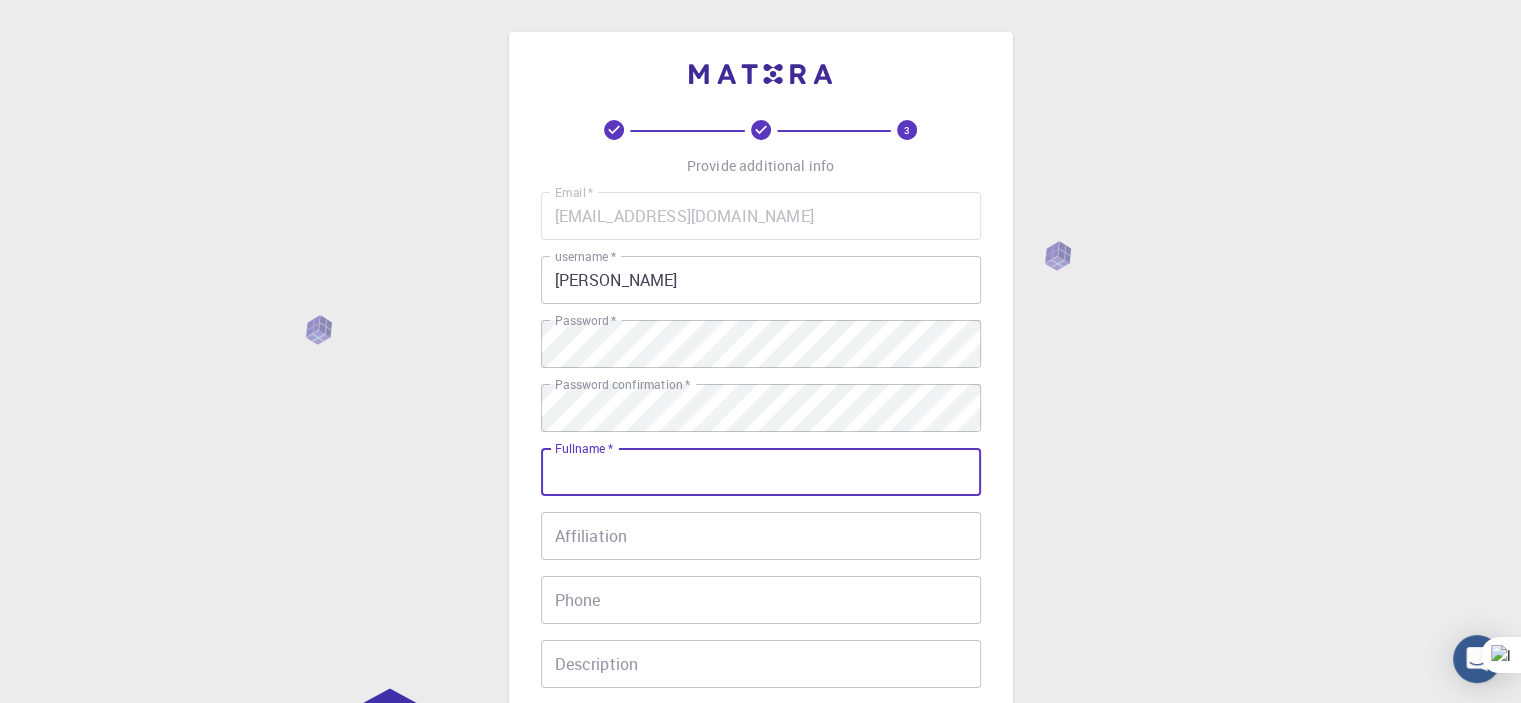 click on "Fullname   *" at bounding box center [761, 472] 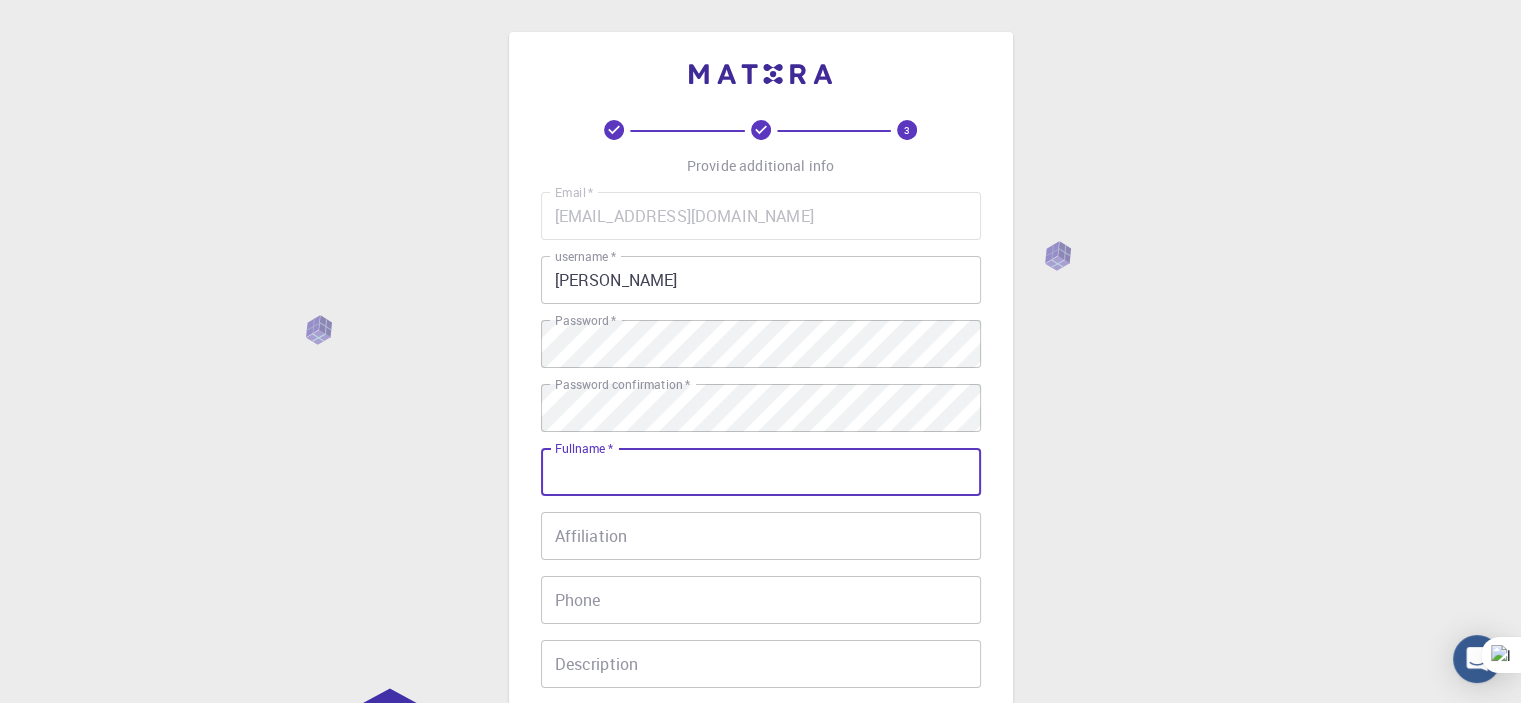 type on "[PERSON_NAME]" 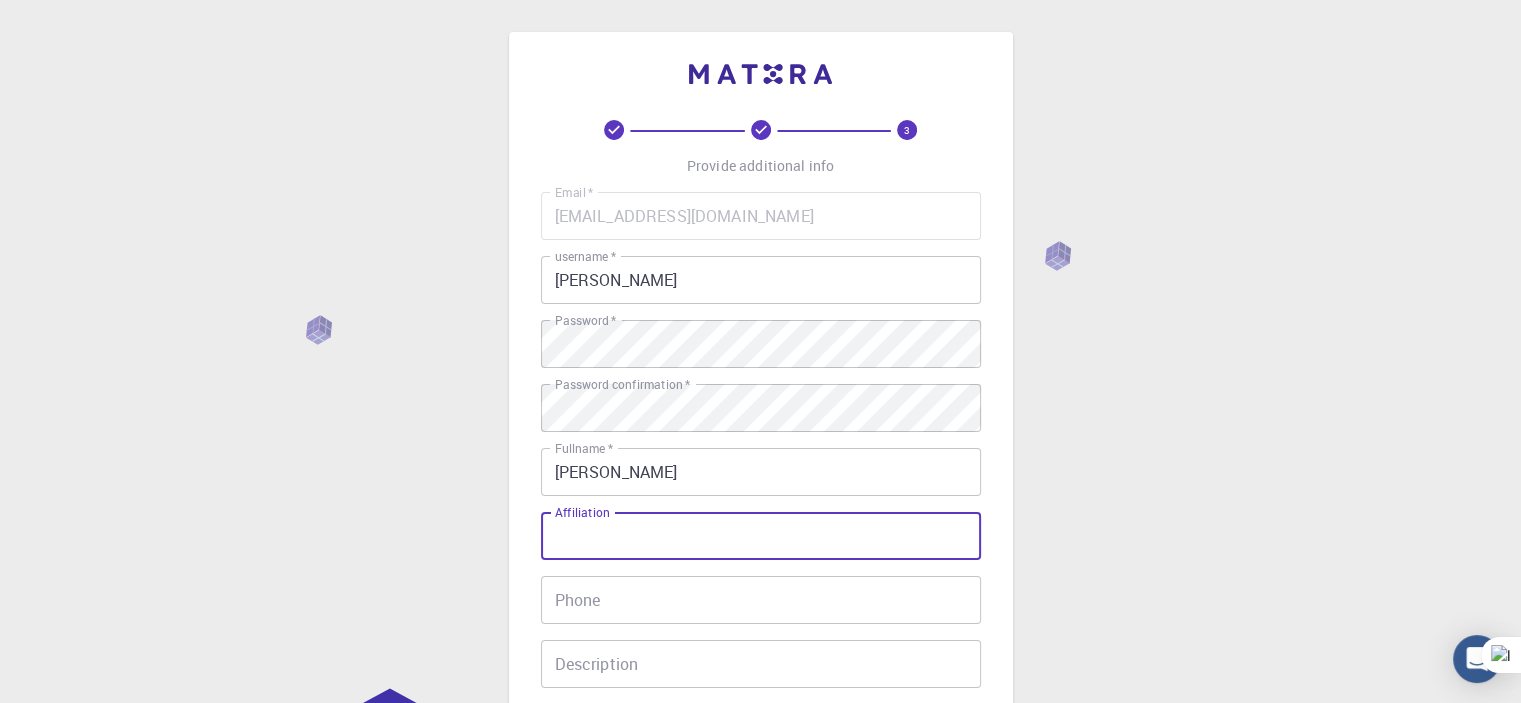 click on "Affiliation" at bounding box center (761, 536) 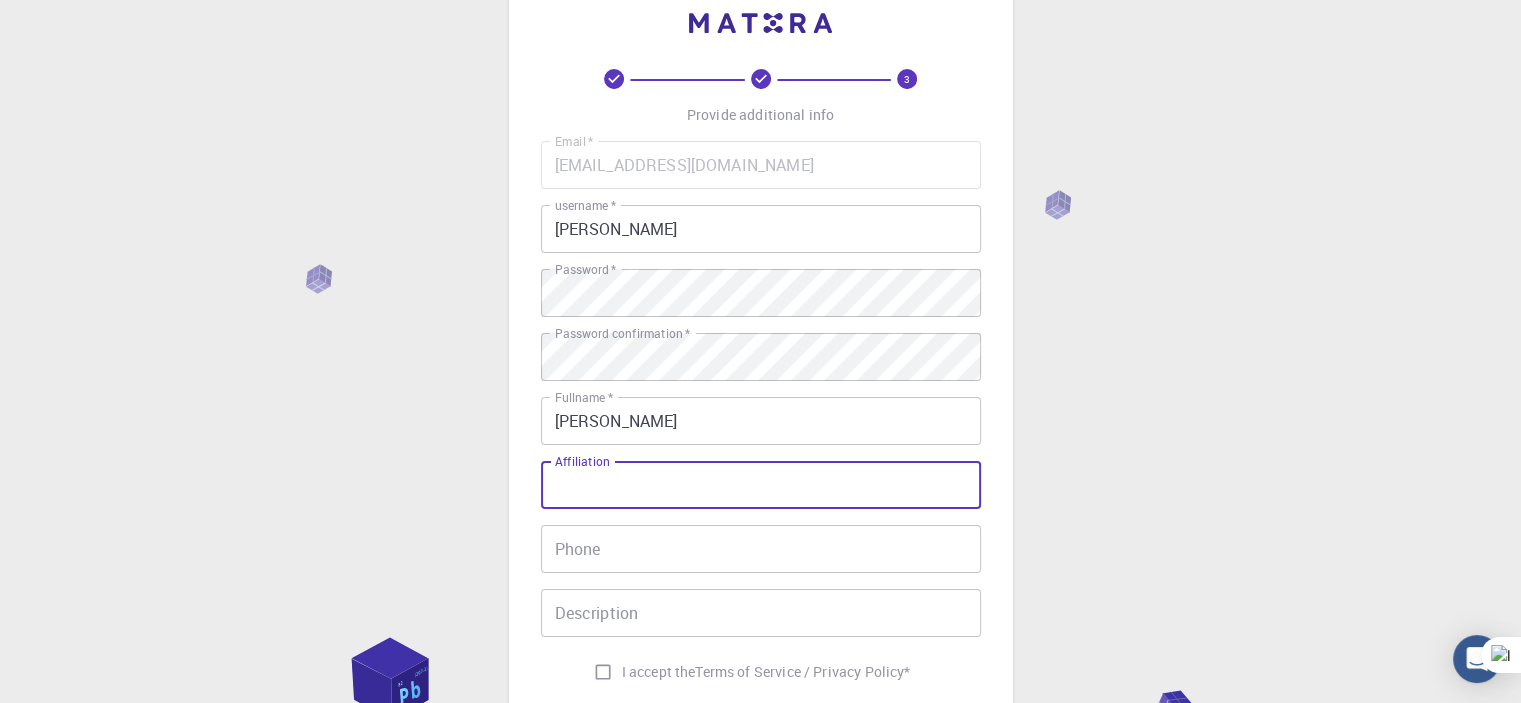 scroll, scrollTop: 52, scrollLeft: 0, axis: vertical 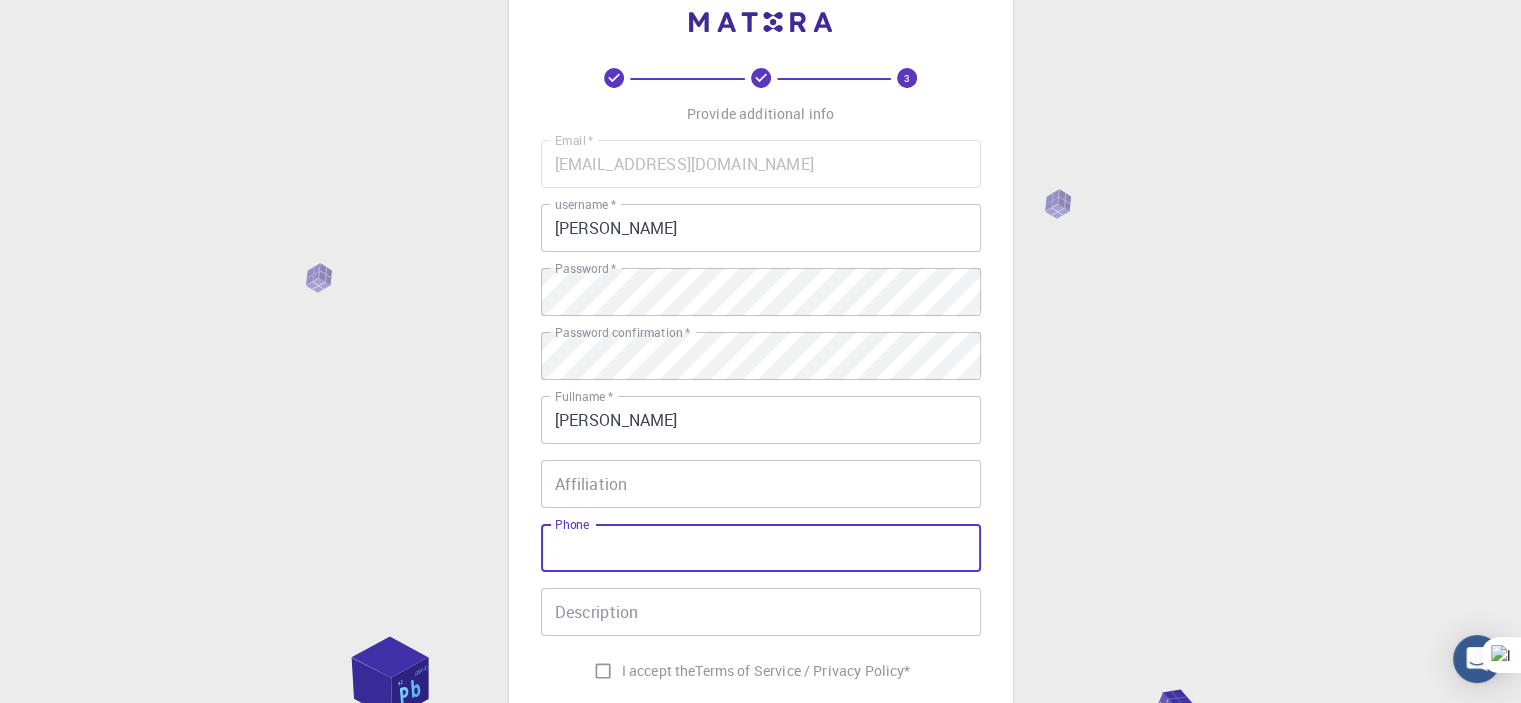click on "Phone" at bounding box center [761, 548] 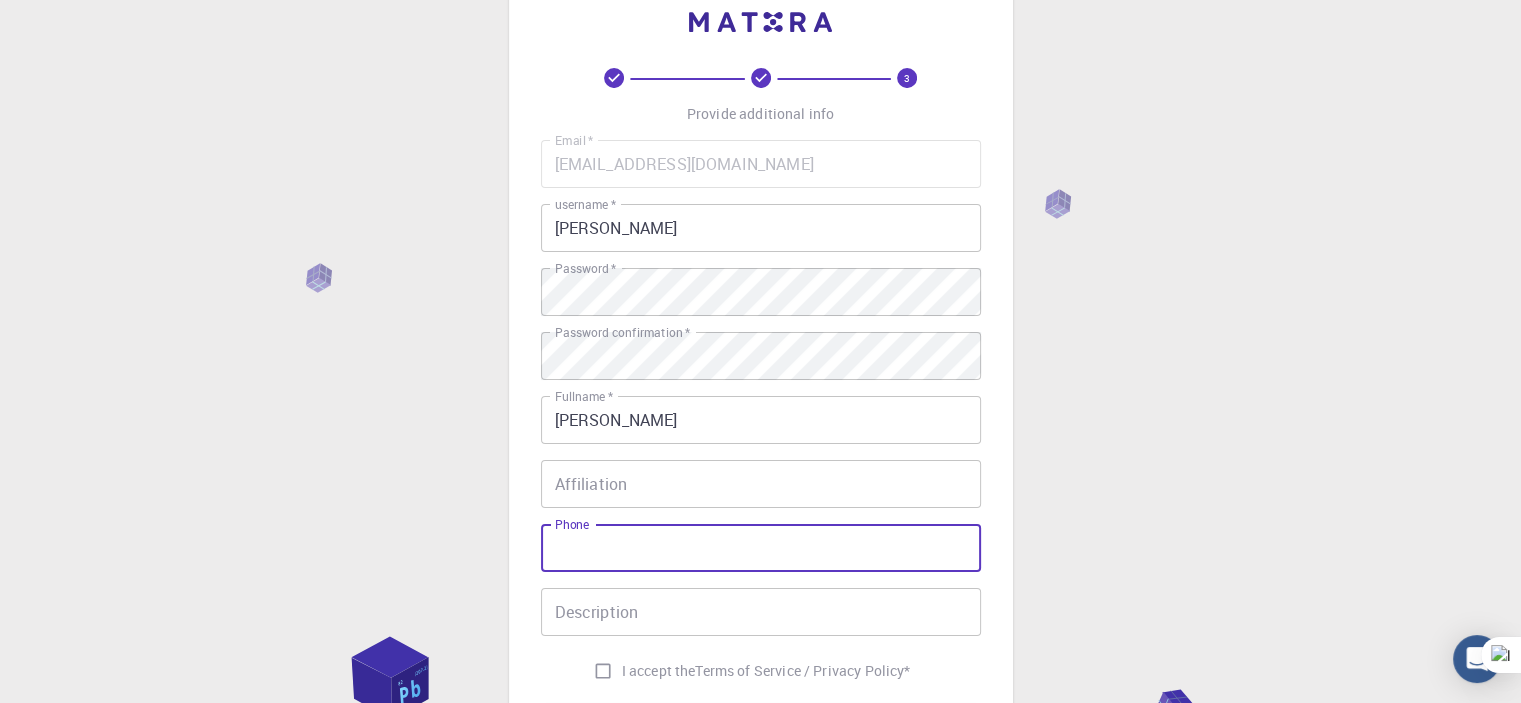 type on "0684411037" 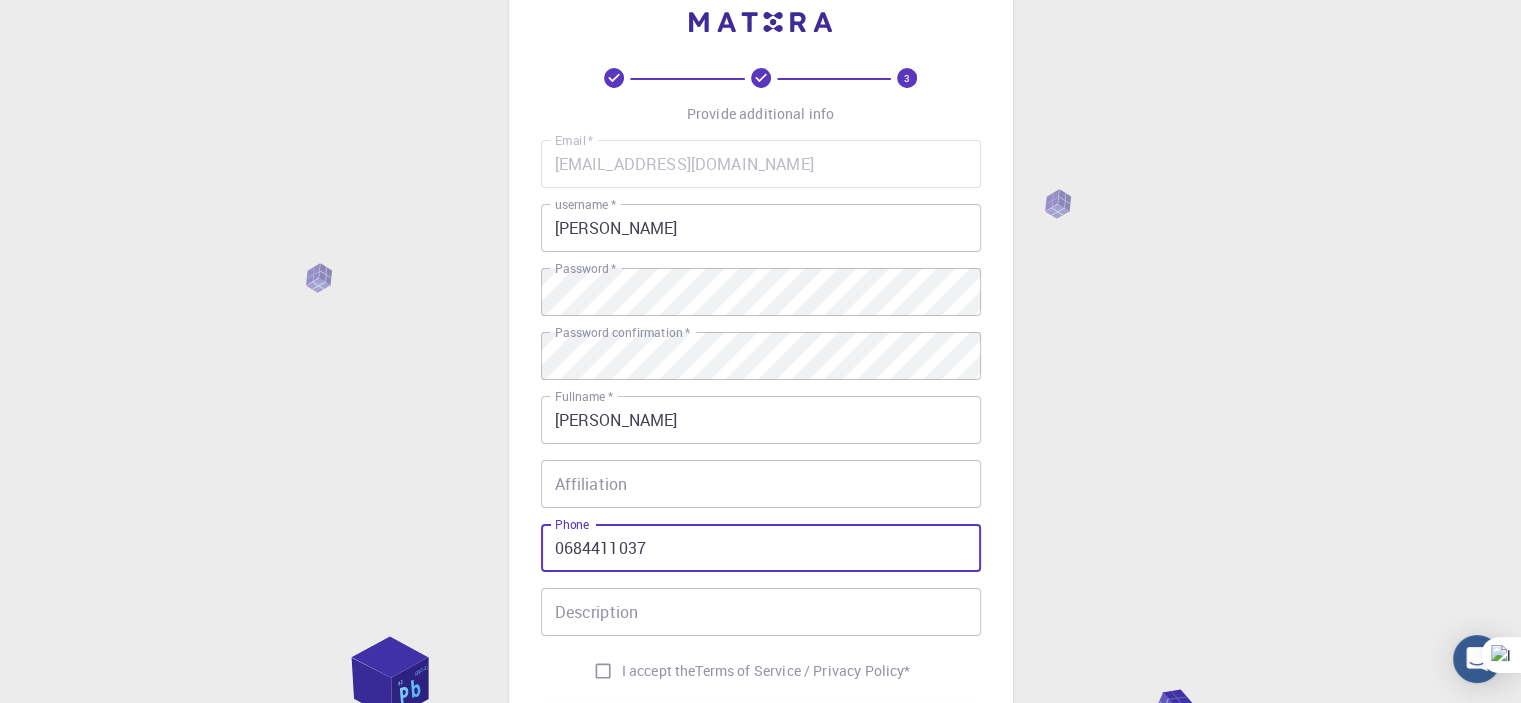 click on "Description" at bounding box center [761, 612] 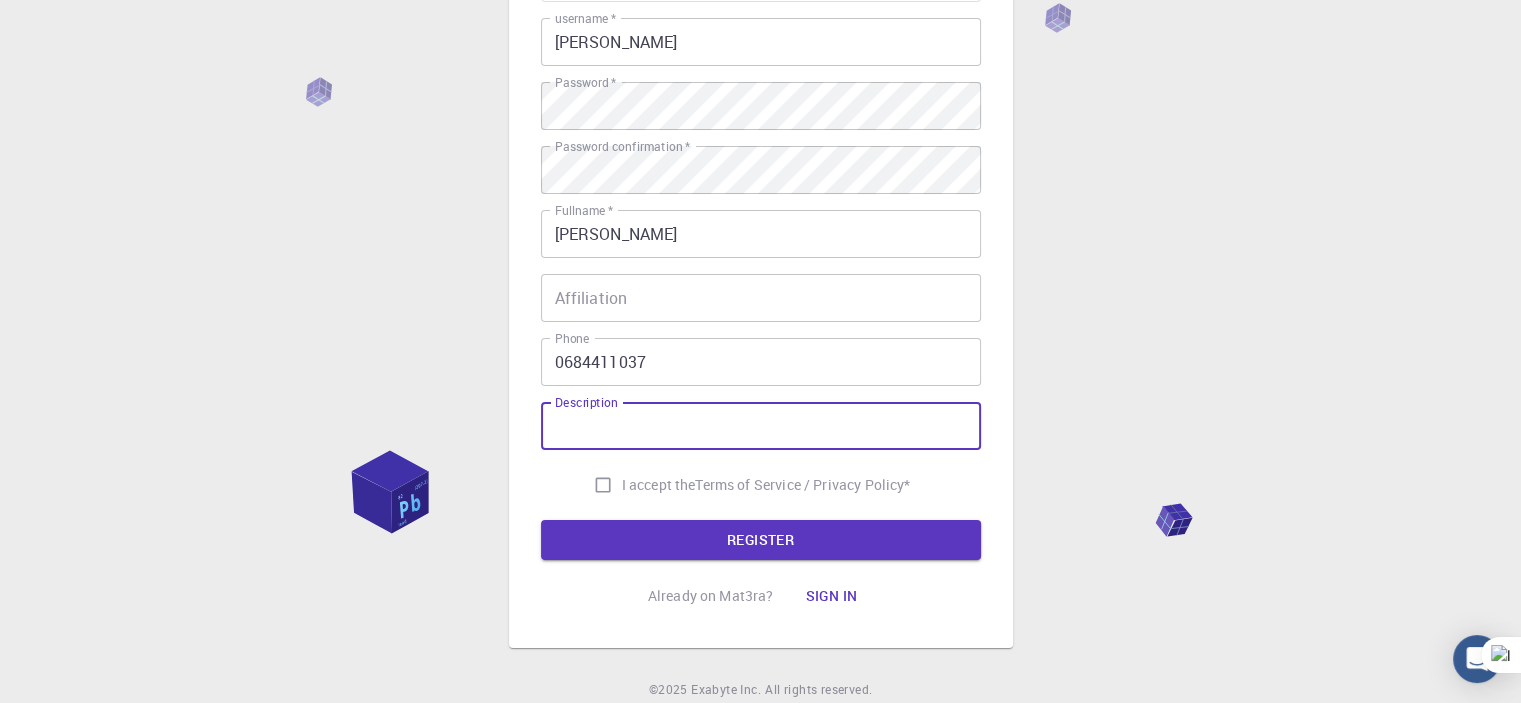 scroll, scrollTop: 239, scrollLeft: 0, axis: vertical 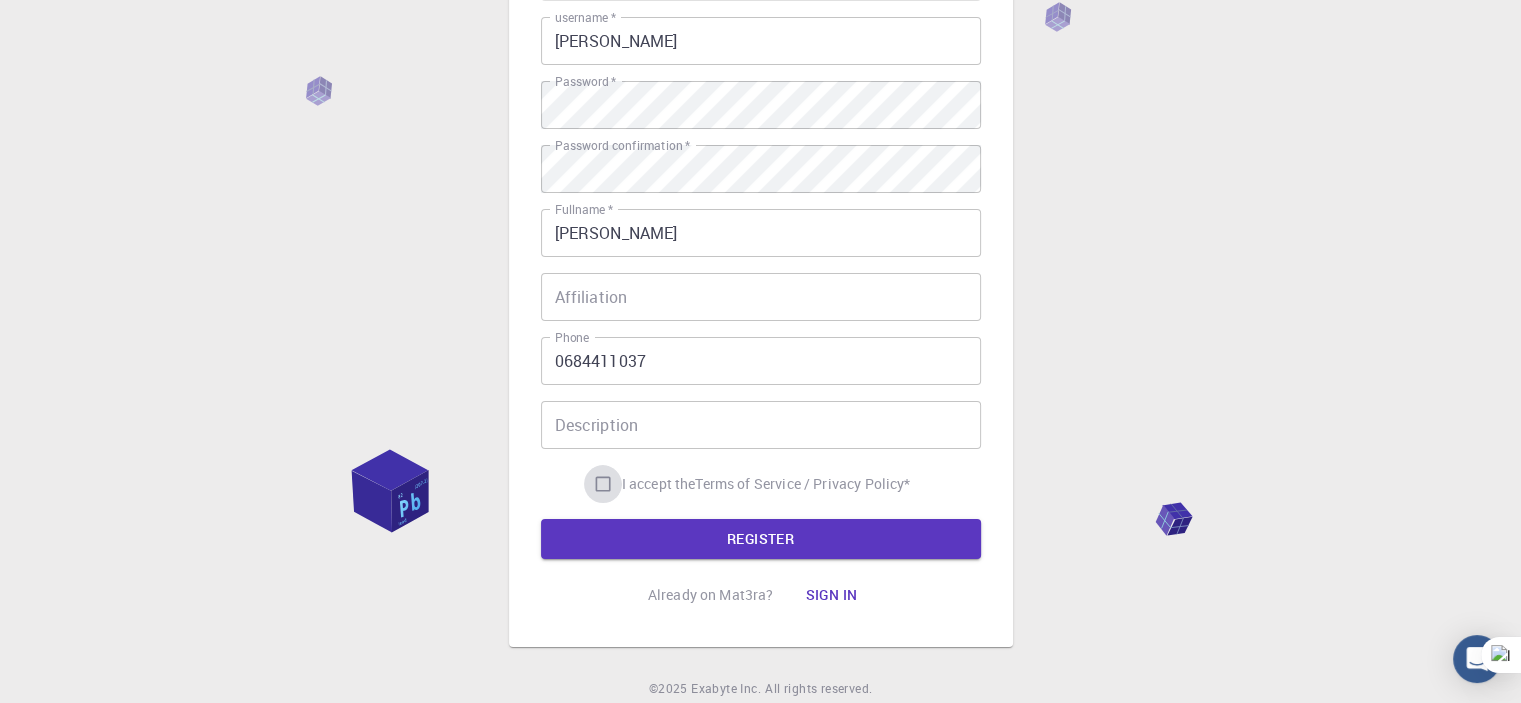 click on "I accept the  Terms of Service / Privacy Policy  *" at bounding box center [603, 484] 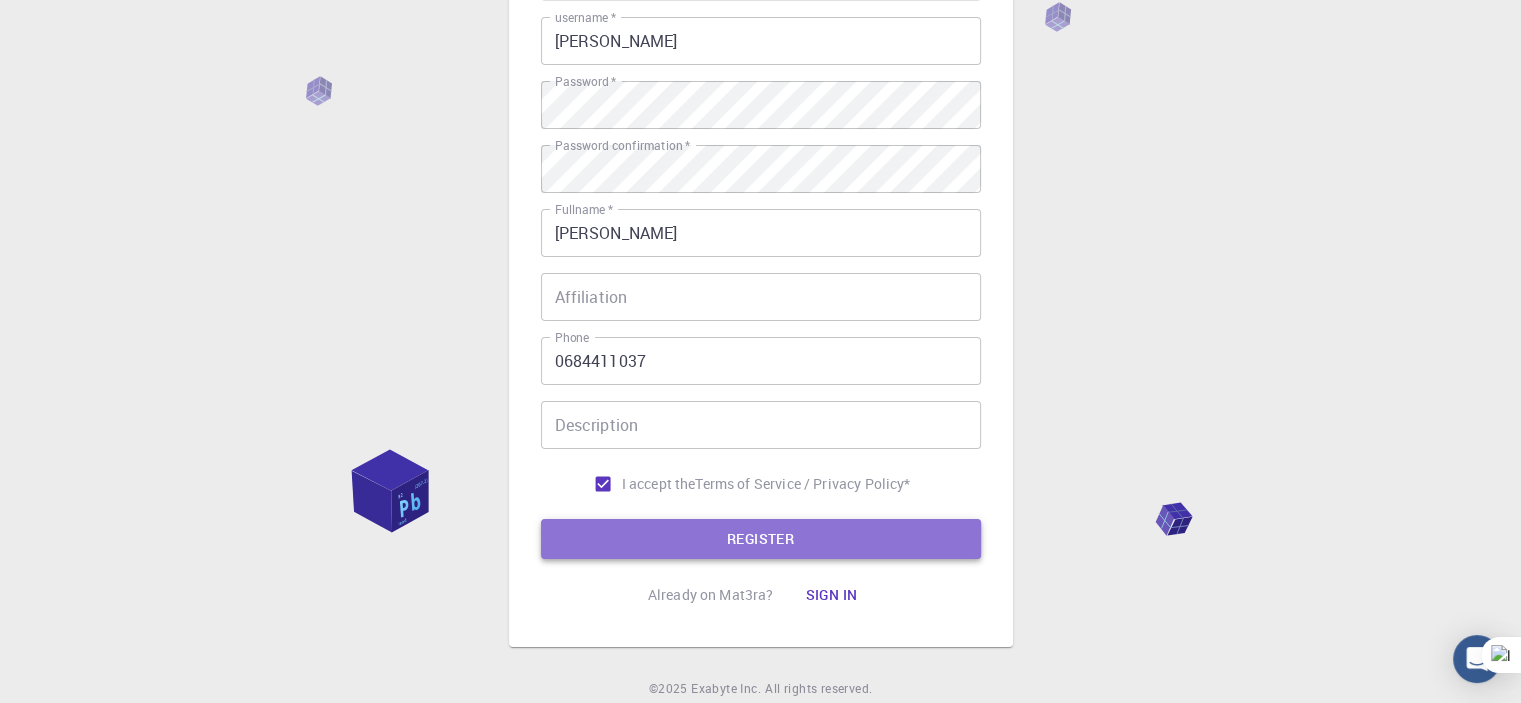 click on "REGISTER" at bounding box center (761, 539) 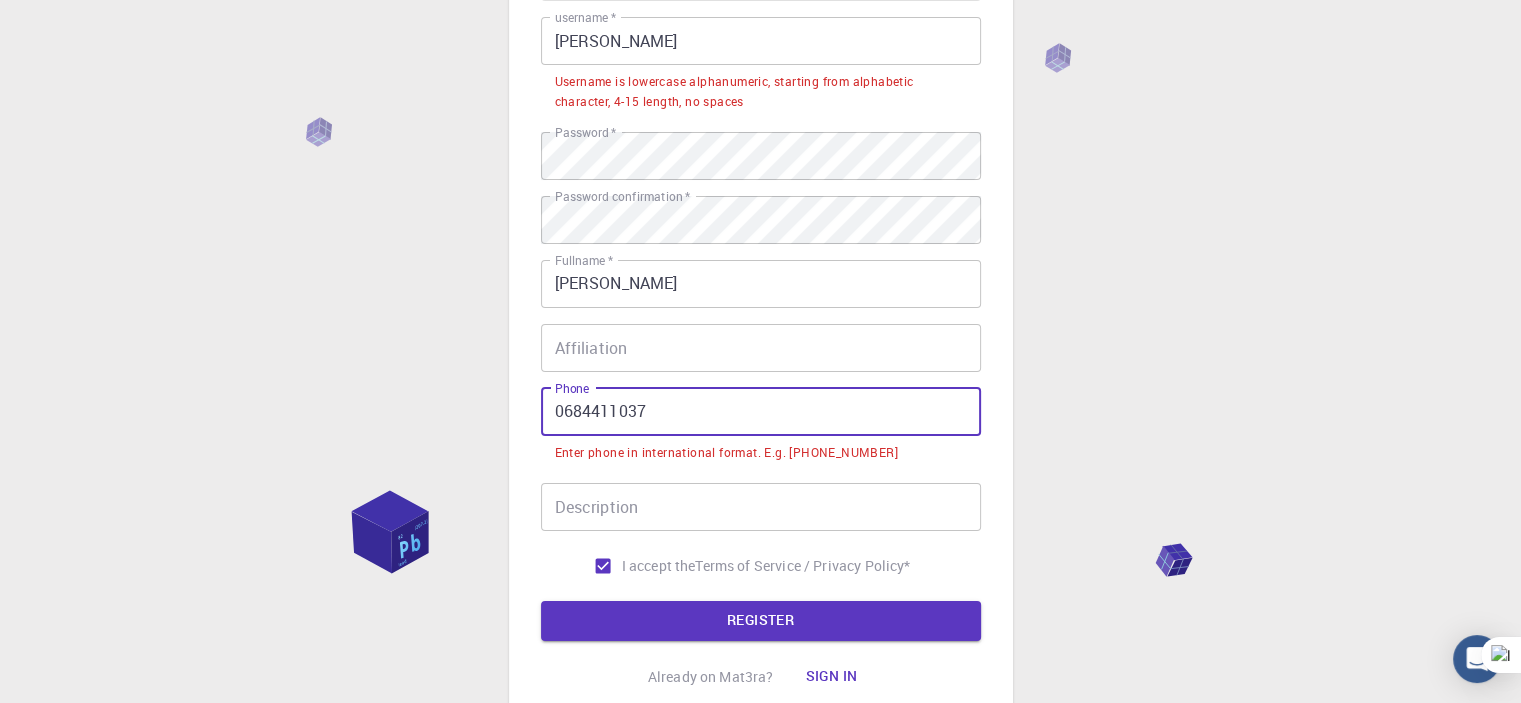 click on "0684411037" at bounding box center (761, 412) 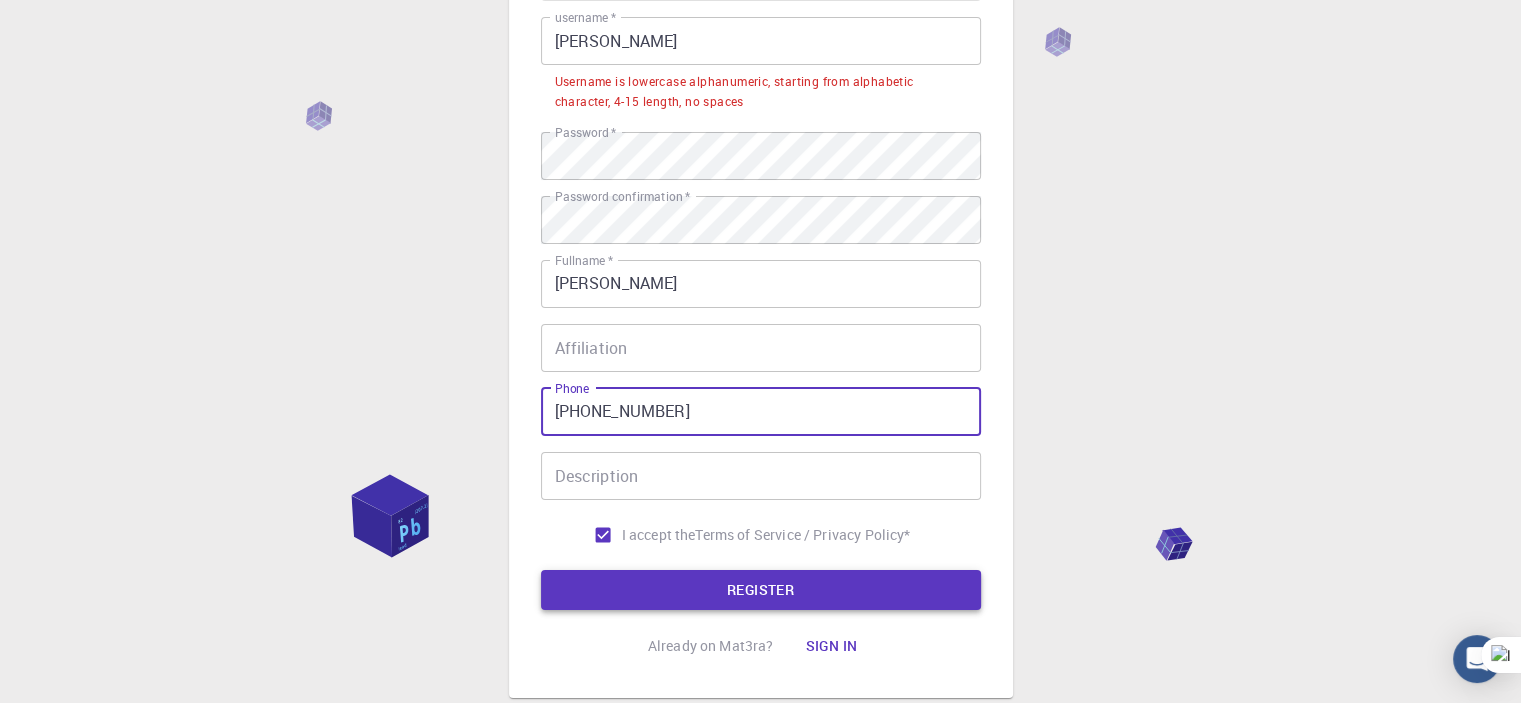 type on "[PHONE_NUMBER]" 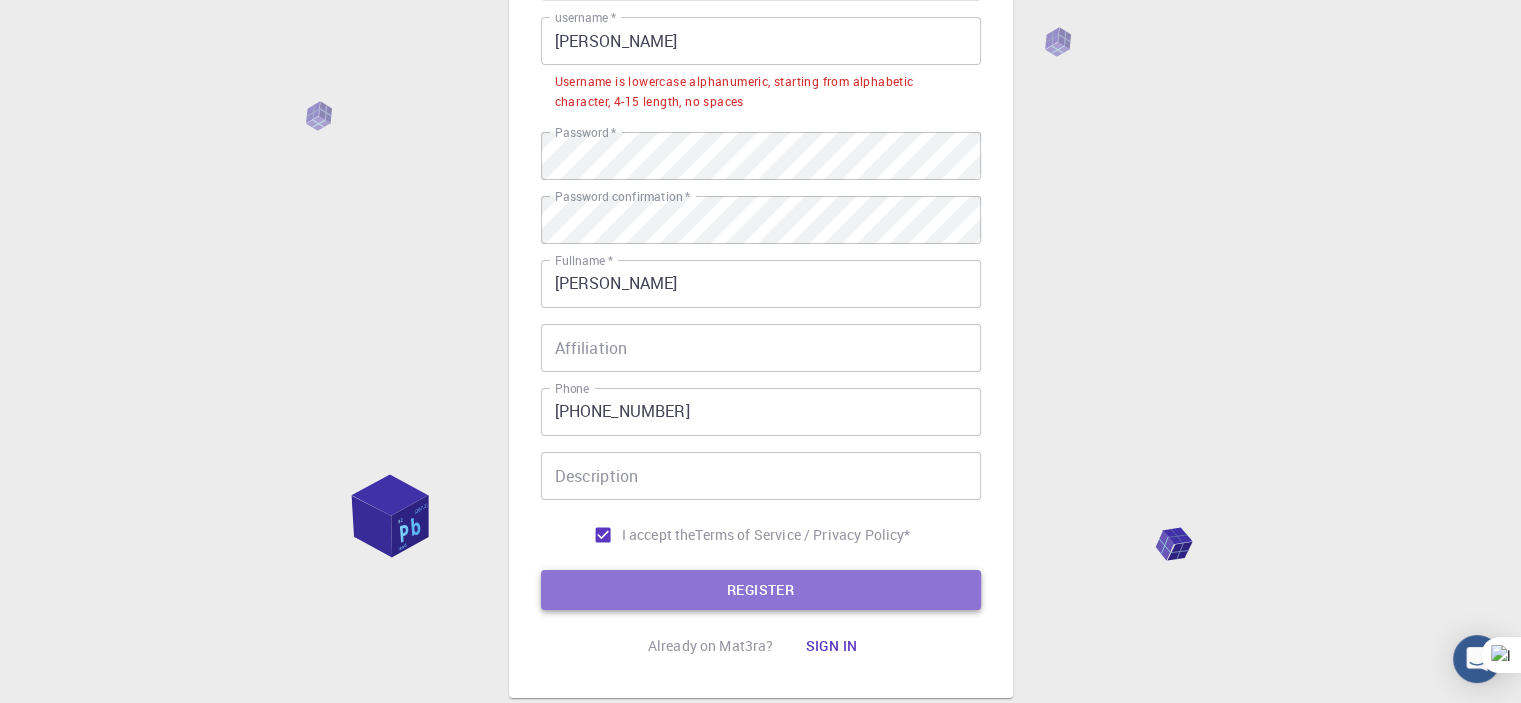 click on "REGISTER" at bounding box center (761, 590) 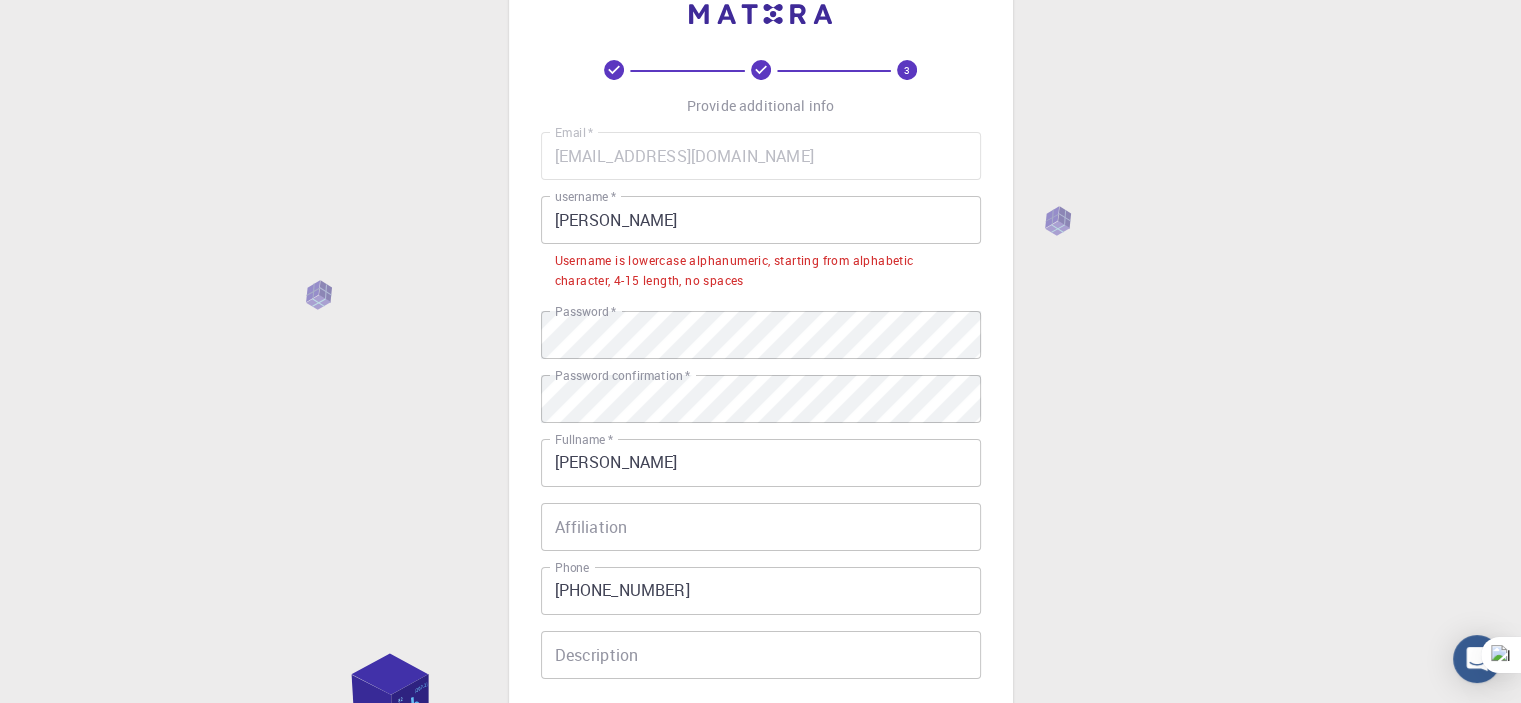scroll, scrollTop: 50, scrollLeft: 0, axis: vertical 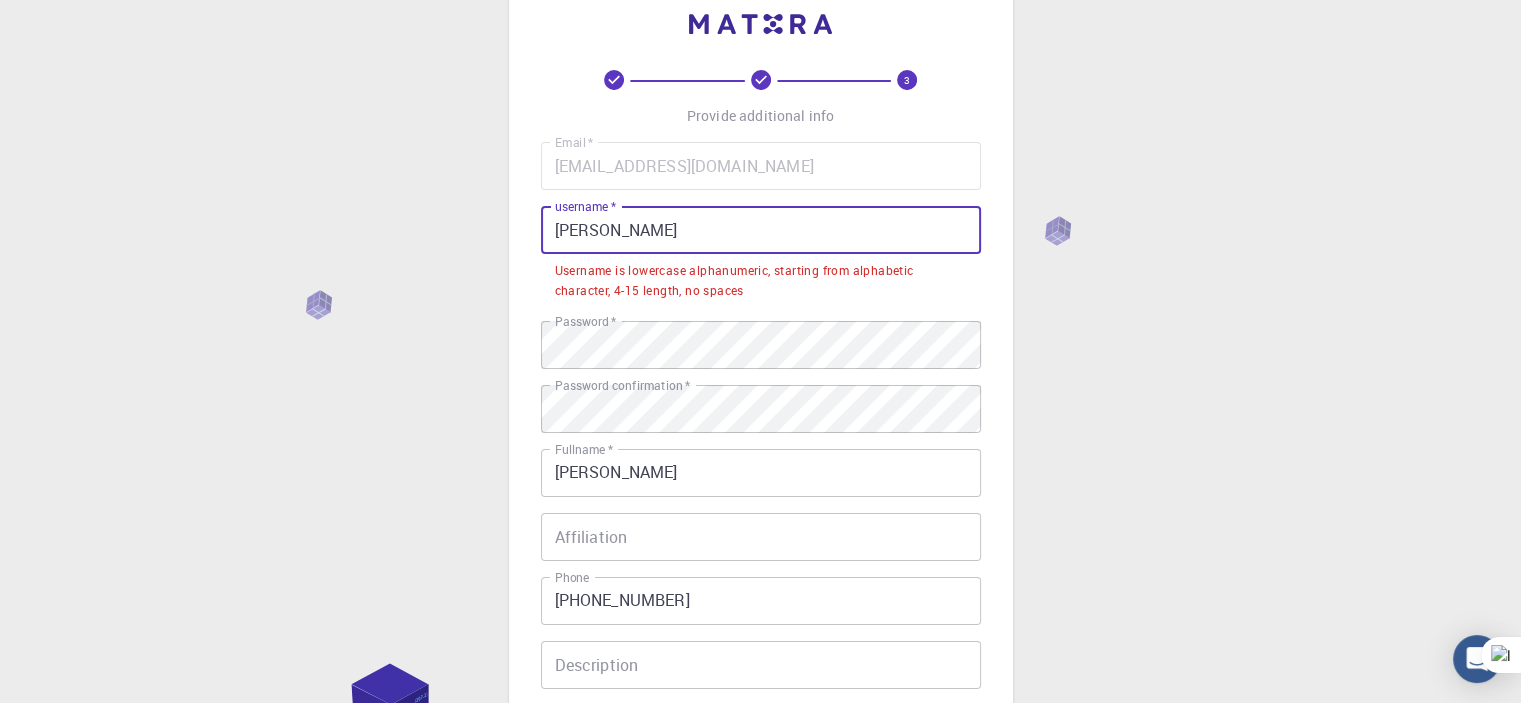 click on "[PERSON_NAME]" at bounding box center (761, 230) 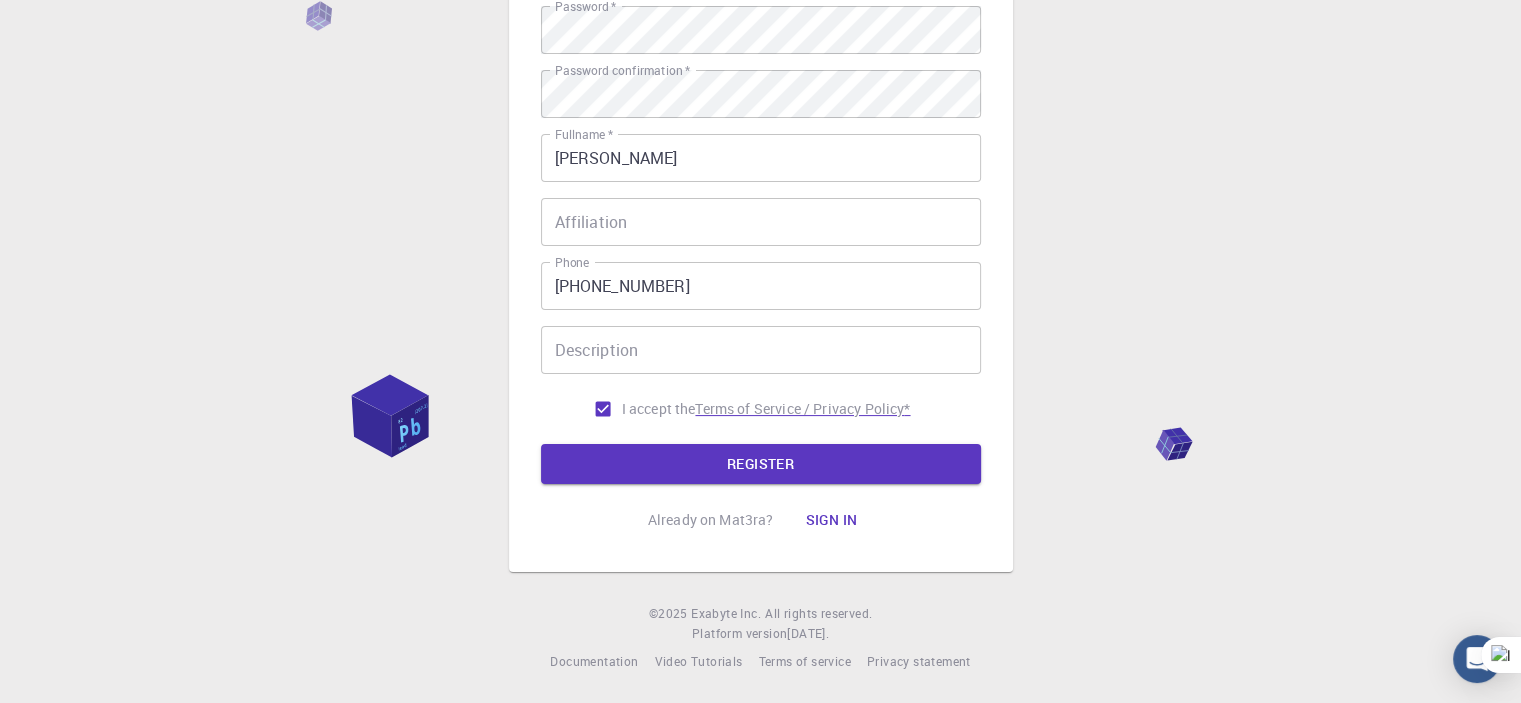 scroll, scrollTop: 312, scrollLeft: 0, axis: vertical 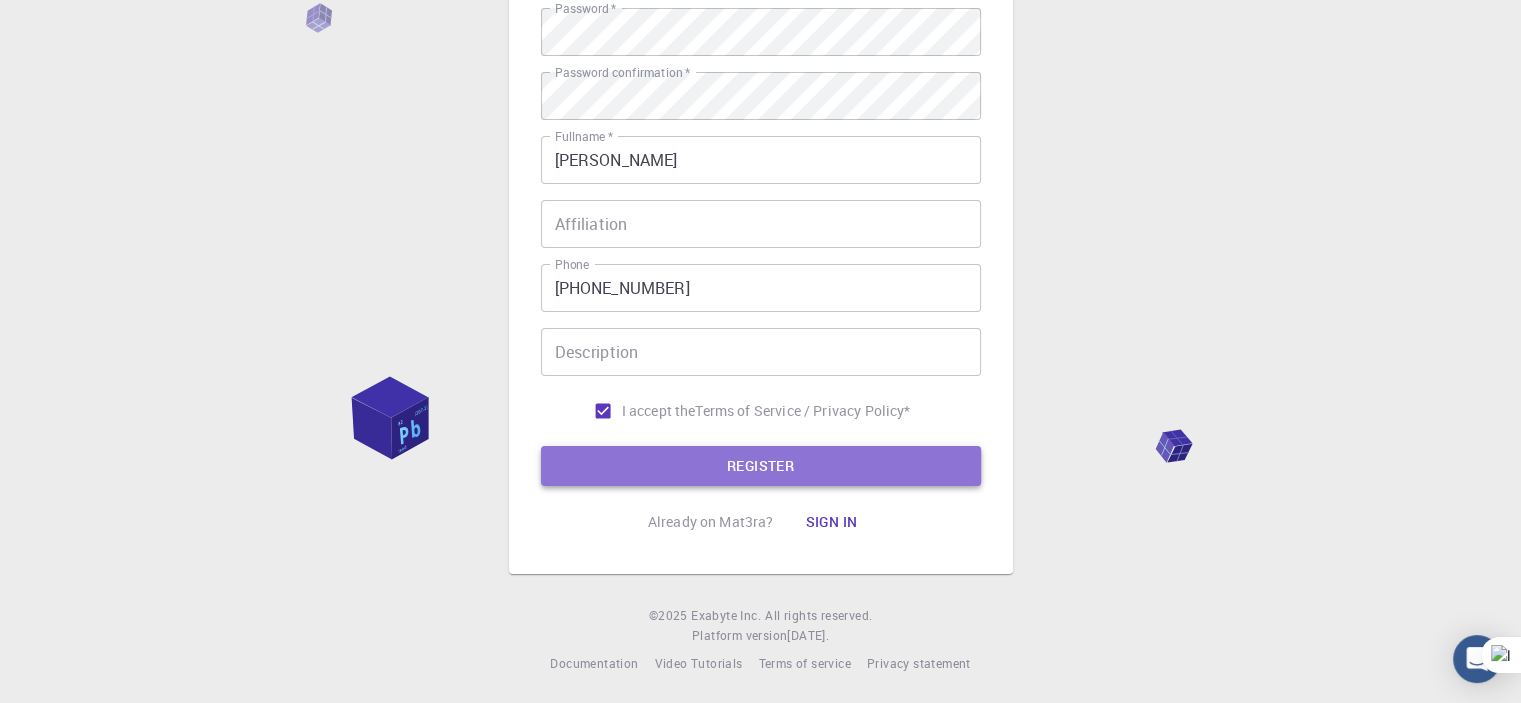 click on "REGISTER" at bounding box center (761, 466) 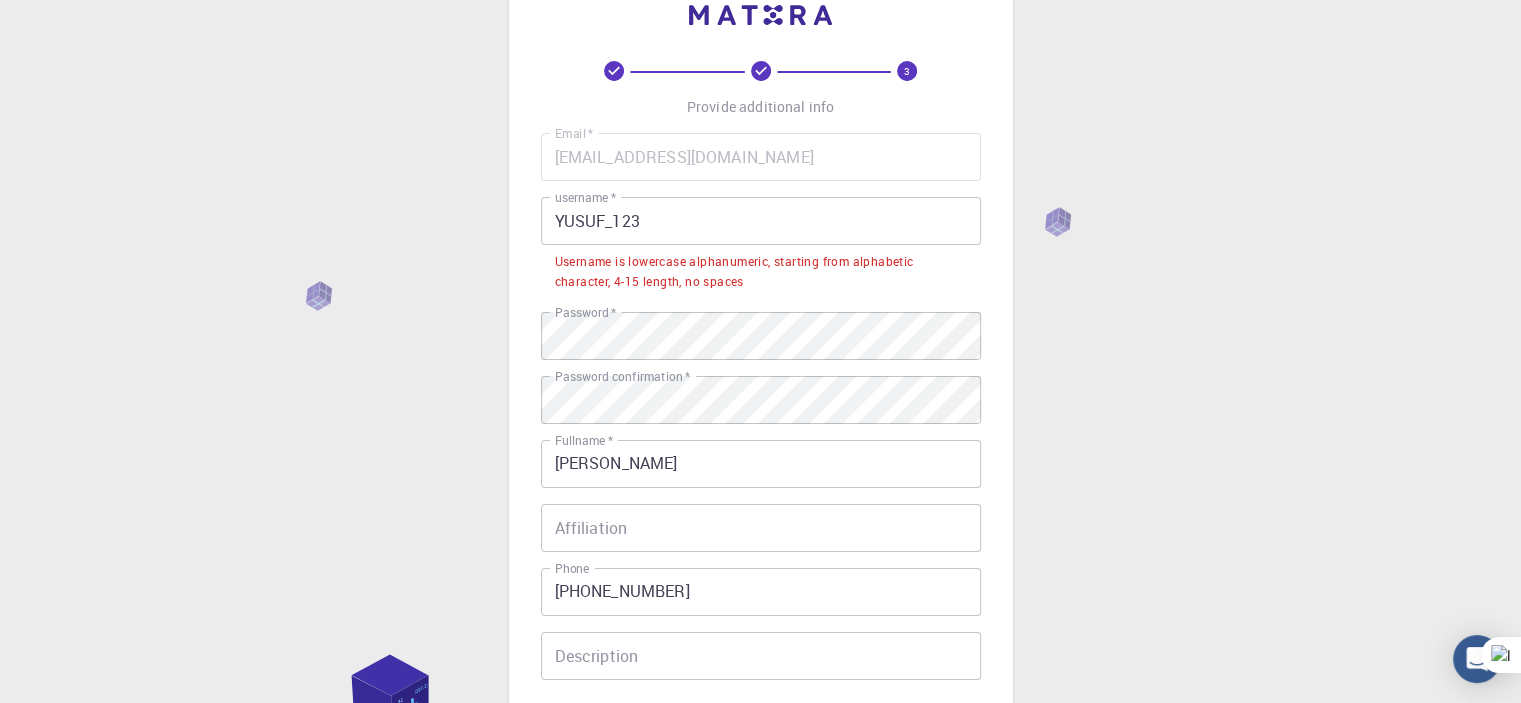 scroll, scrollTop: 55, scrollLeft: 0, axis: vertical 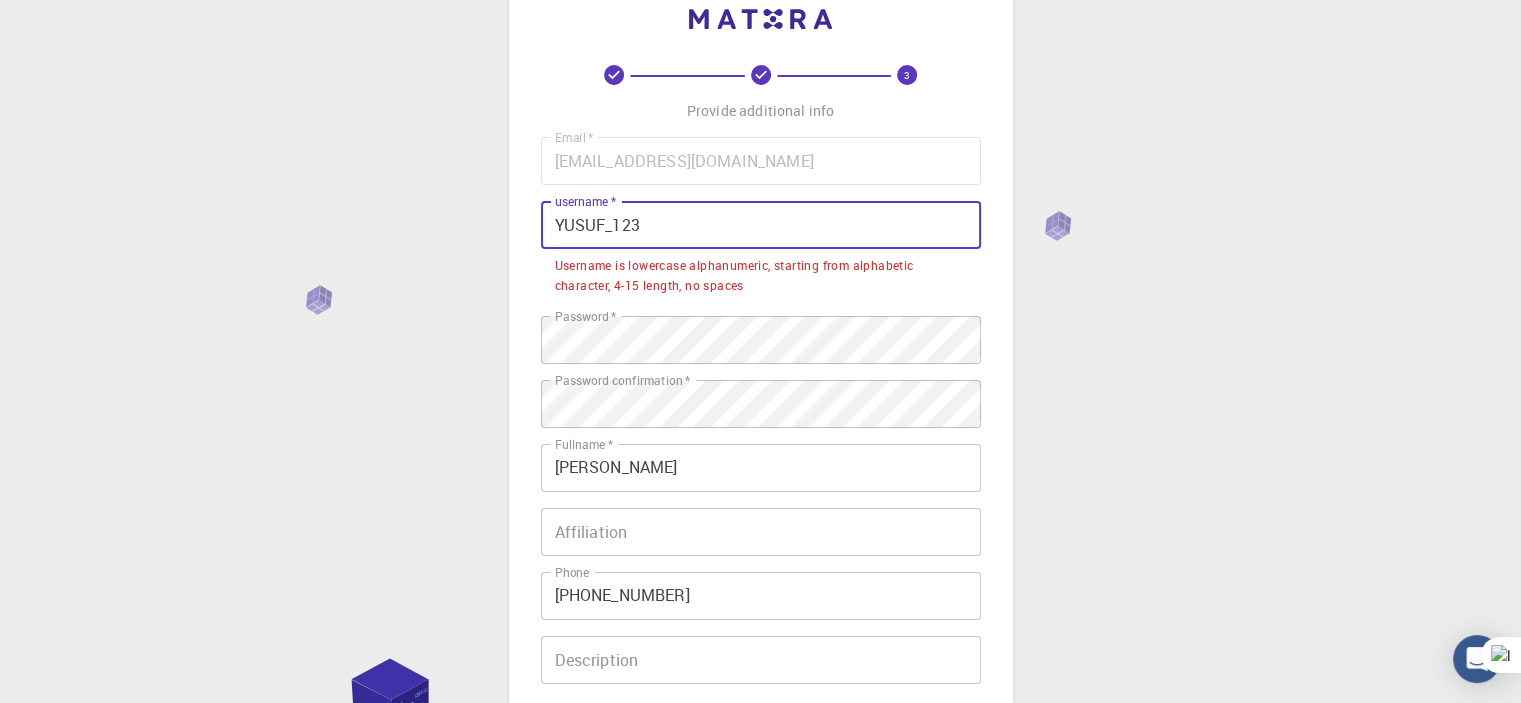 click on "YUSUF_123" at bounding box center [761, 225] 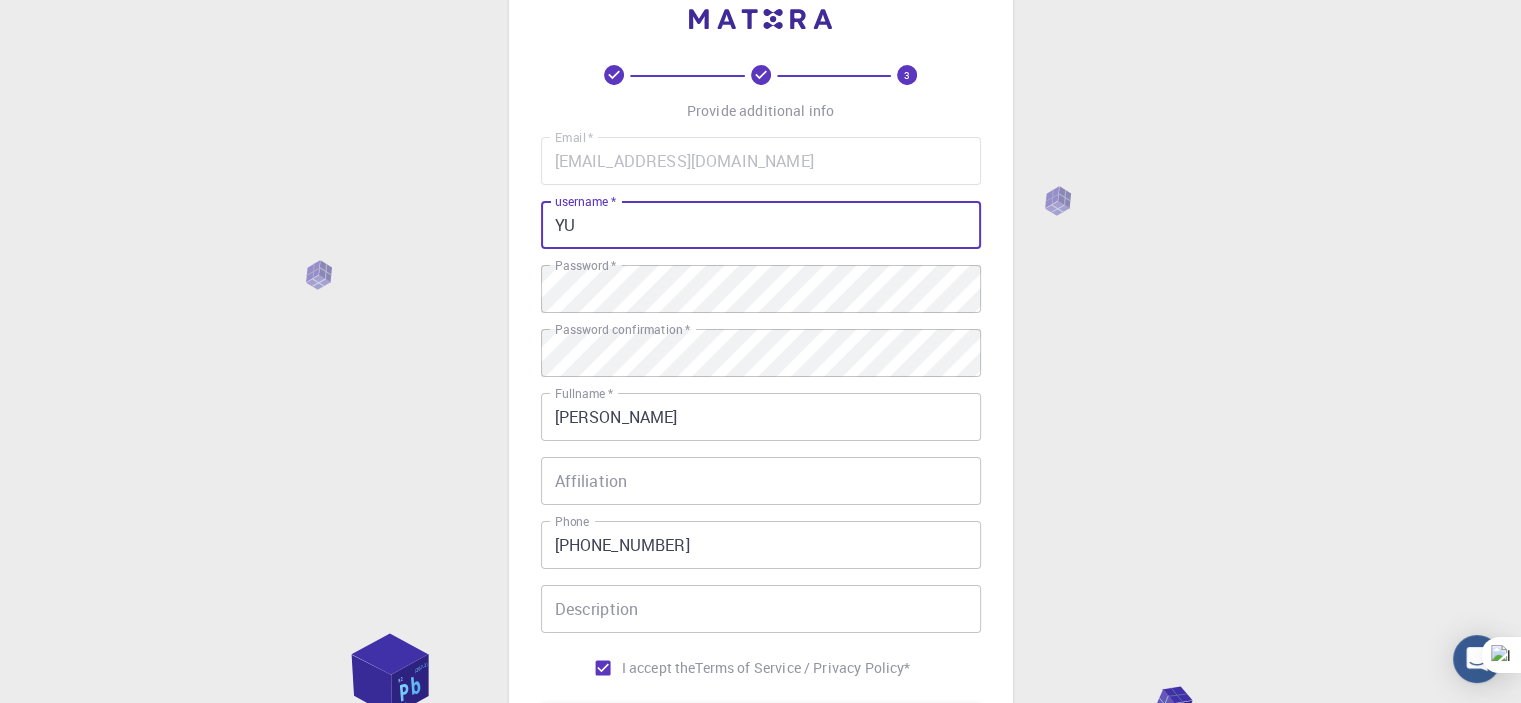 type on "Y" 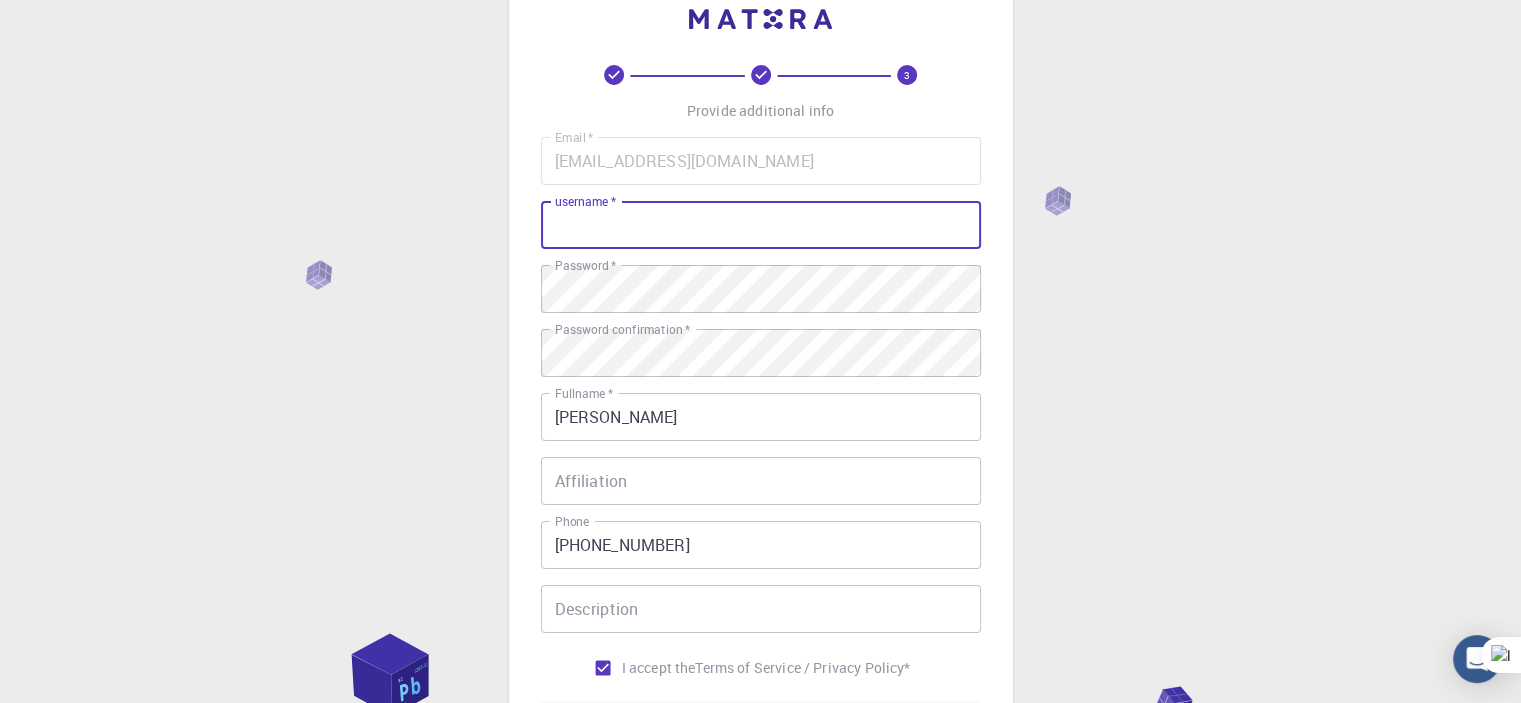 type on "1" 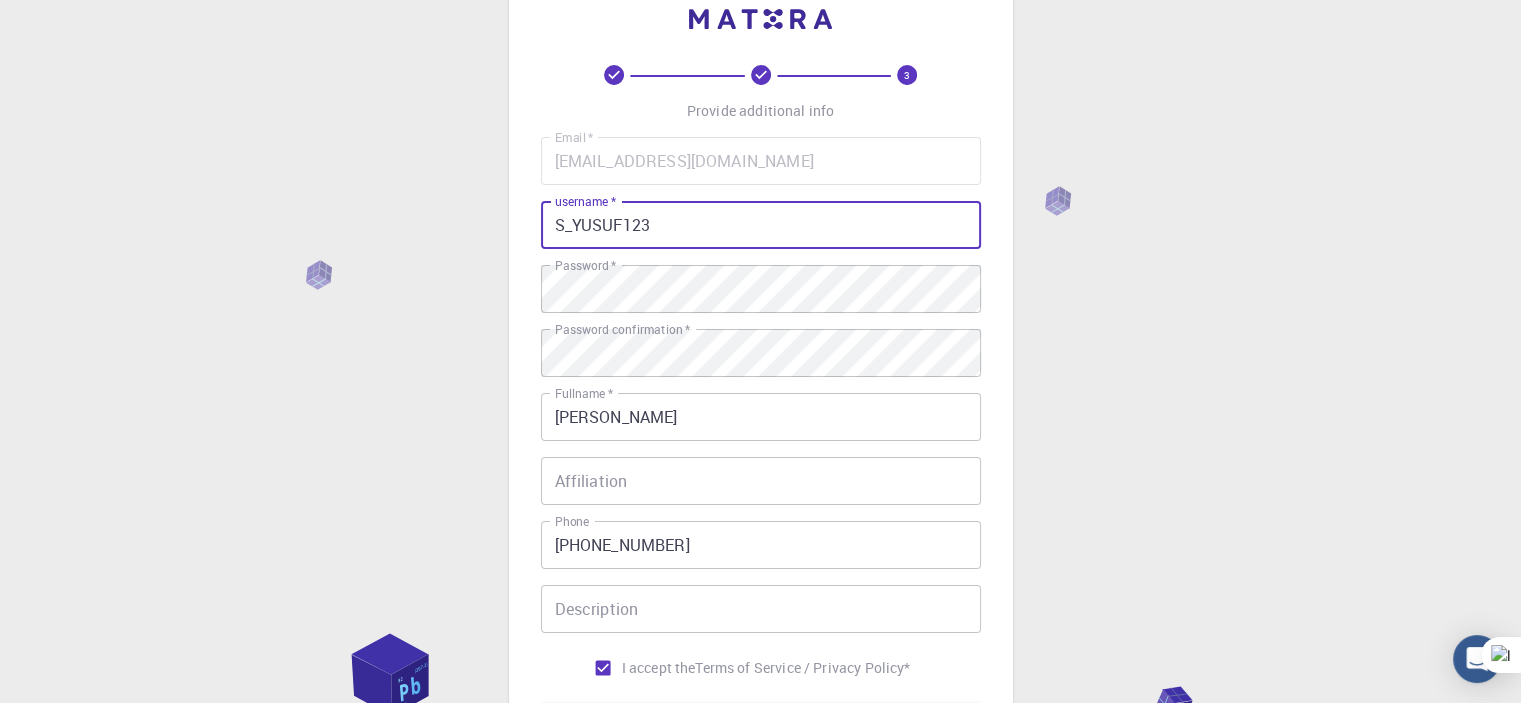 scroll, scrollTop: 314, scrollLeft: 0, axis: vertical 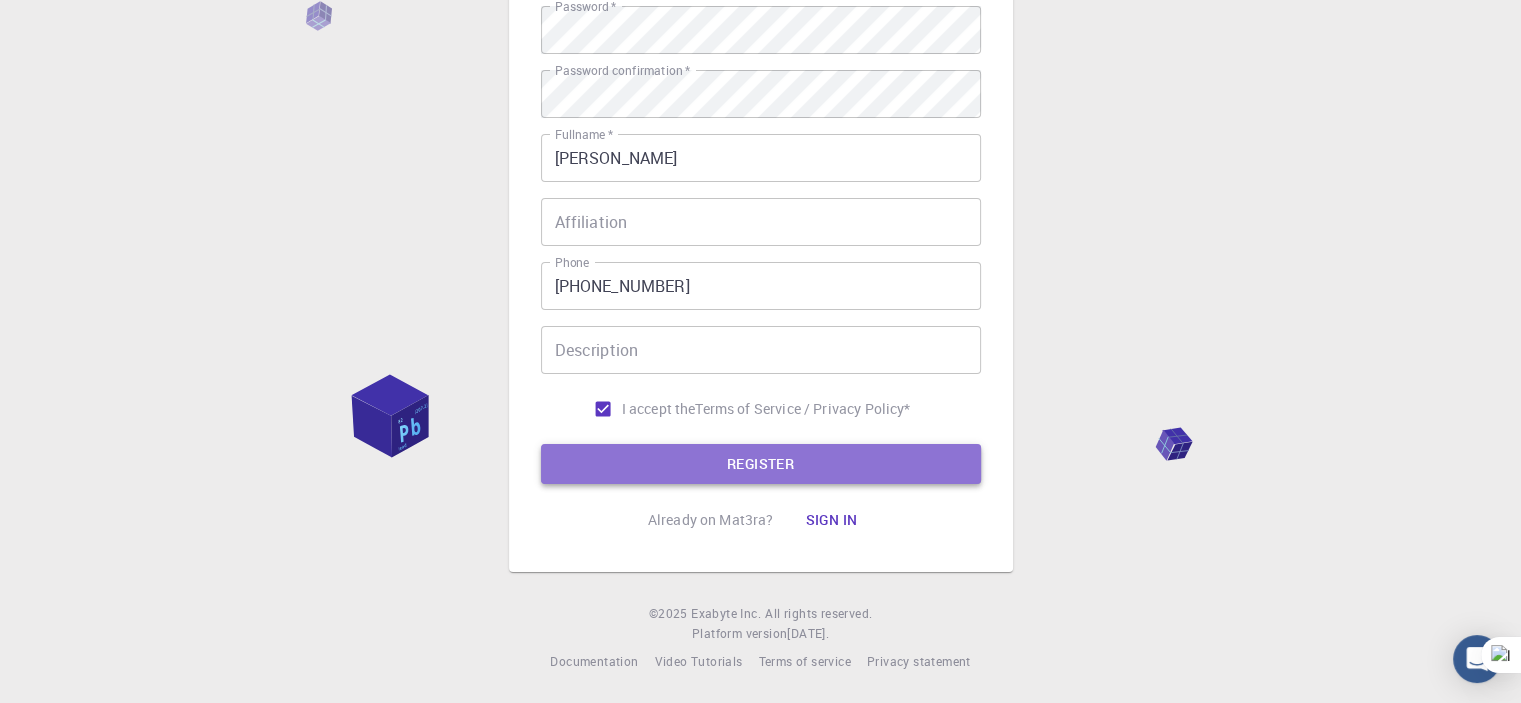 click on "REGISTER" at bounding box center (761, 464) 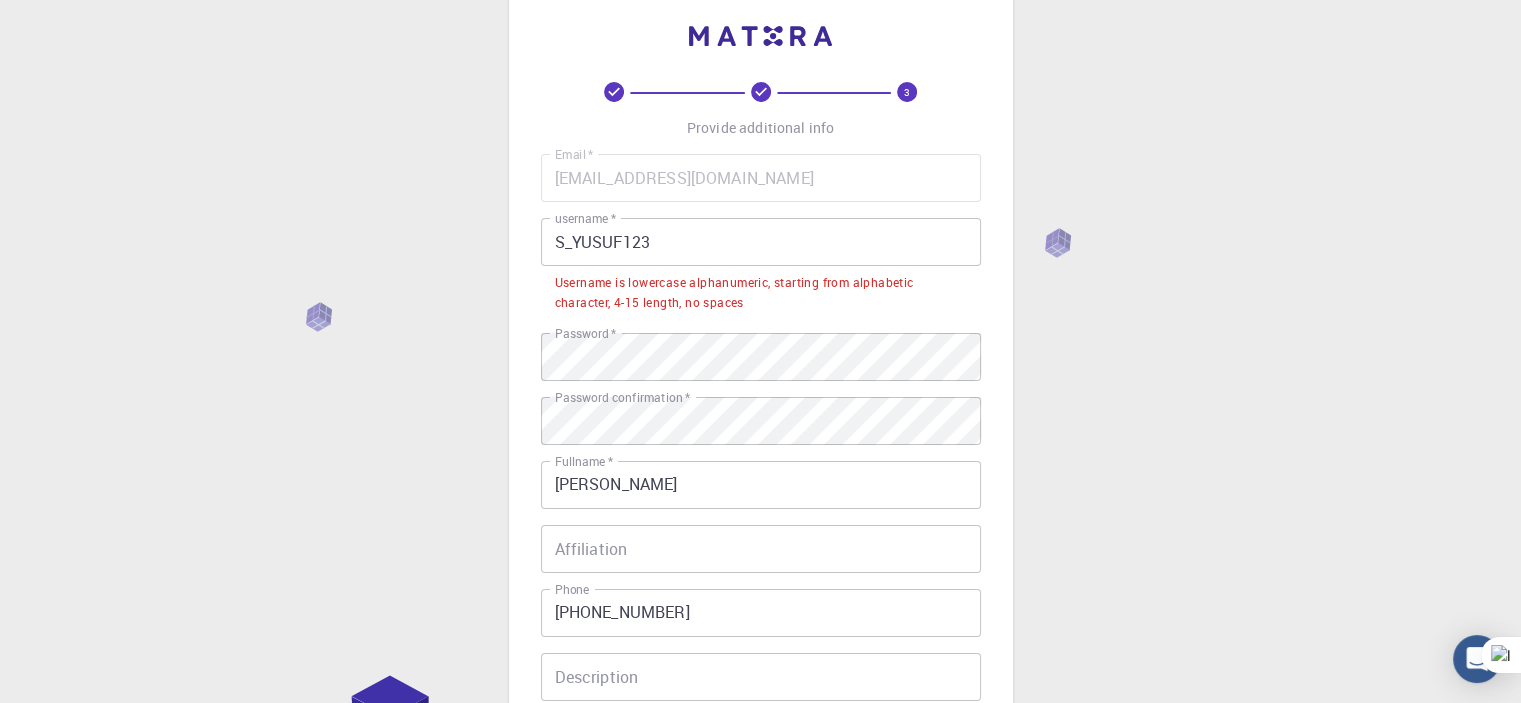 scroll, scrollTop: 40, scrollLeft: 0, axis: vertical 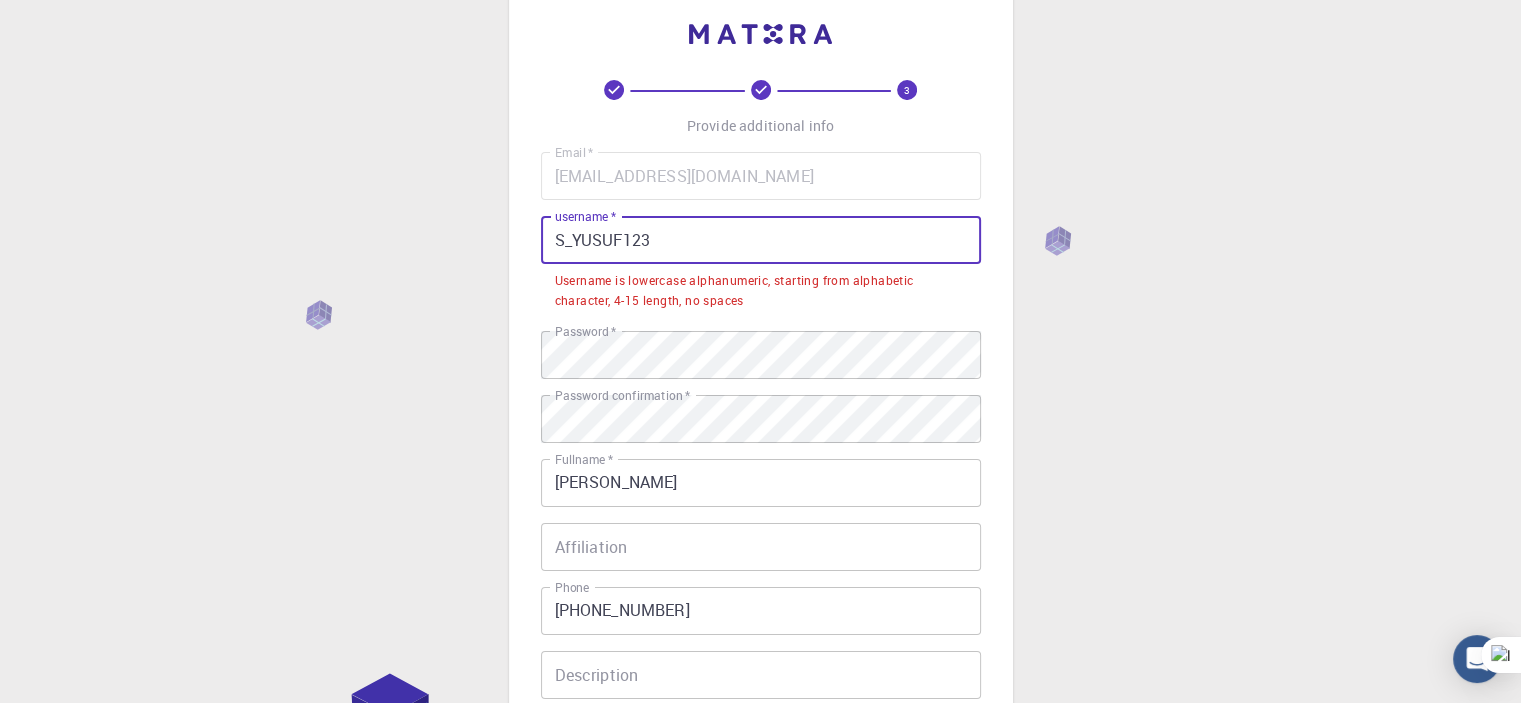 click on "S_YUSUF123" at bounding box center (761, 240) 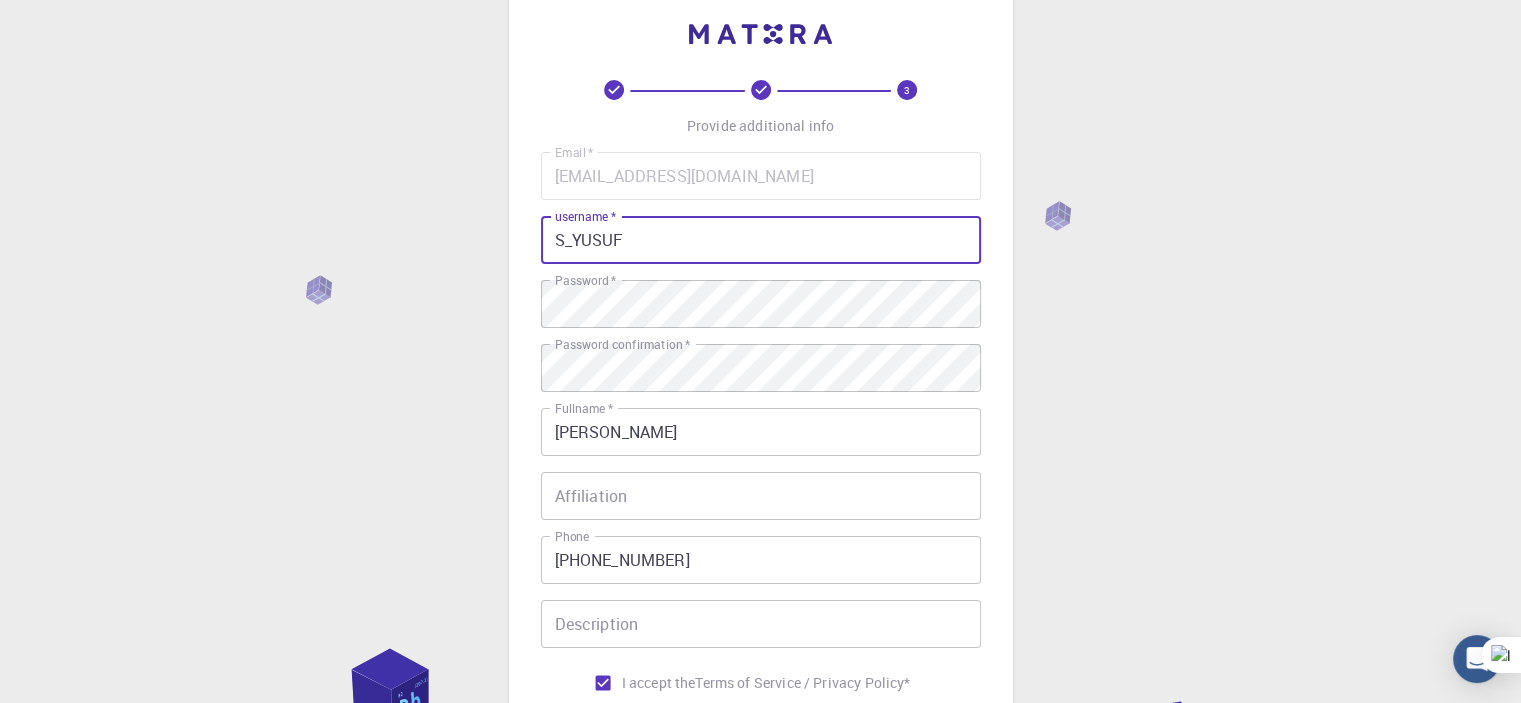 click on "REGISTER" at bounding box center [761, 738] 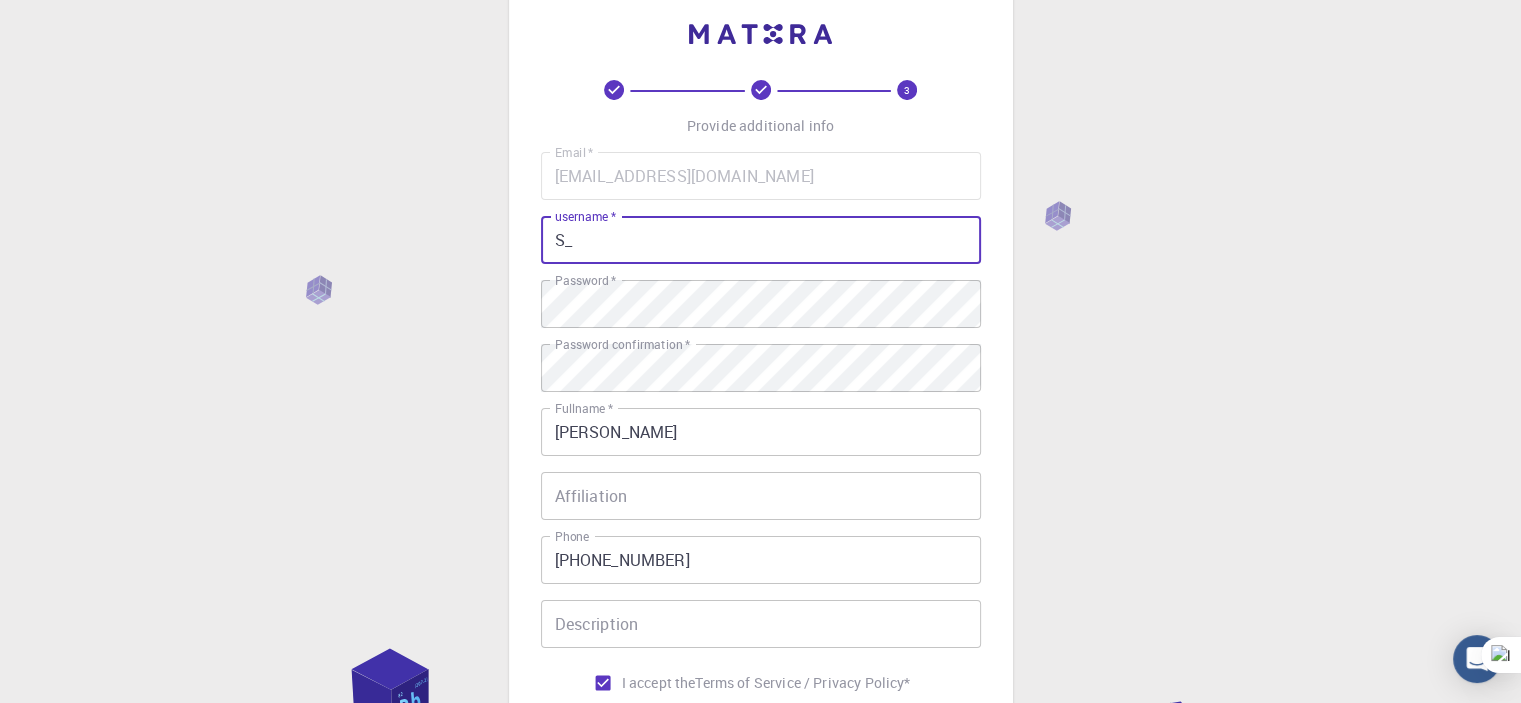 type on "S" 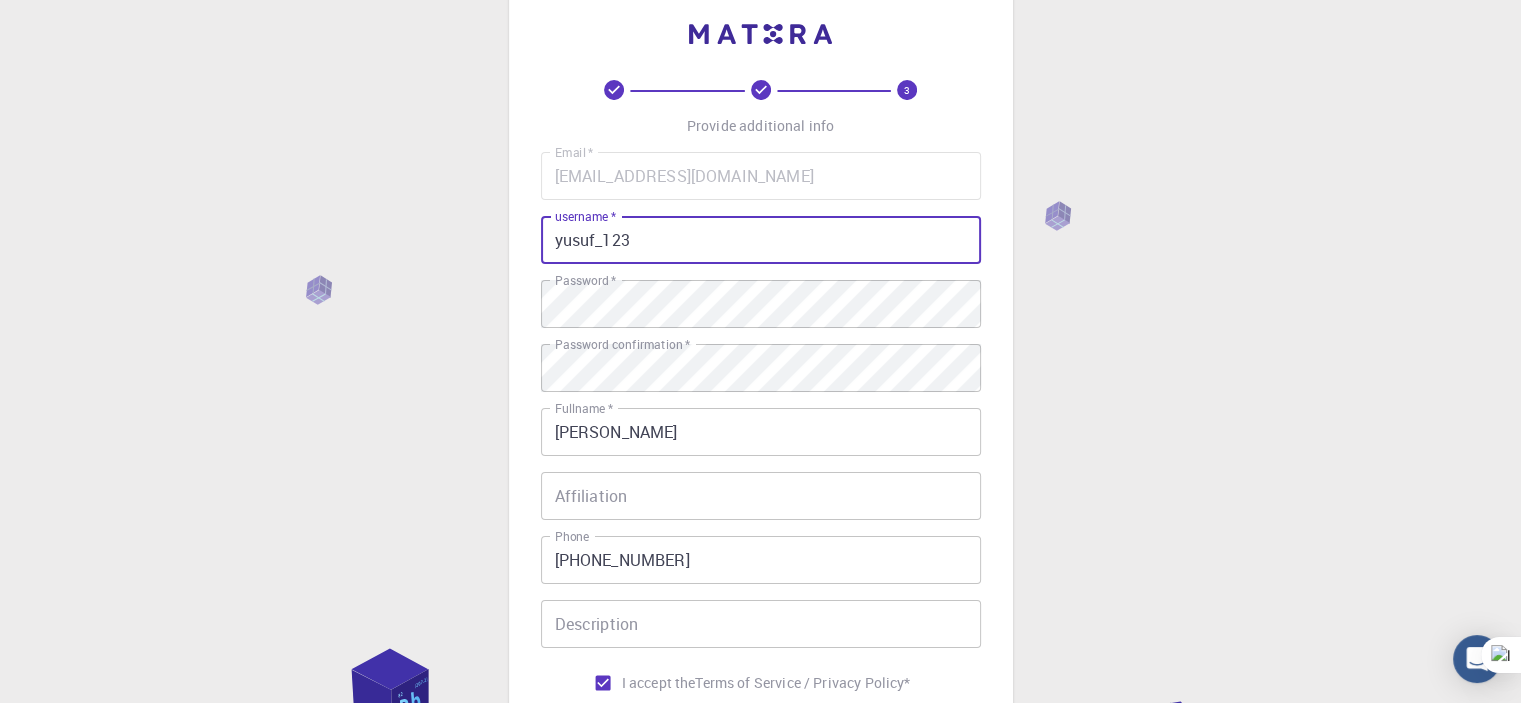 click on "REGISTER" at bounding box center [761, 738] 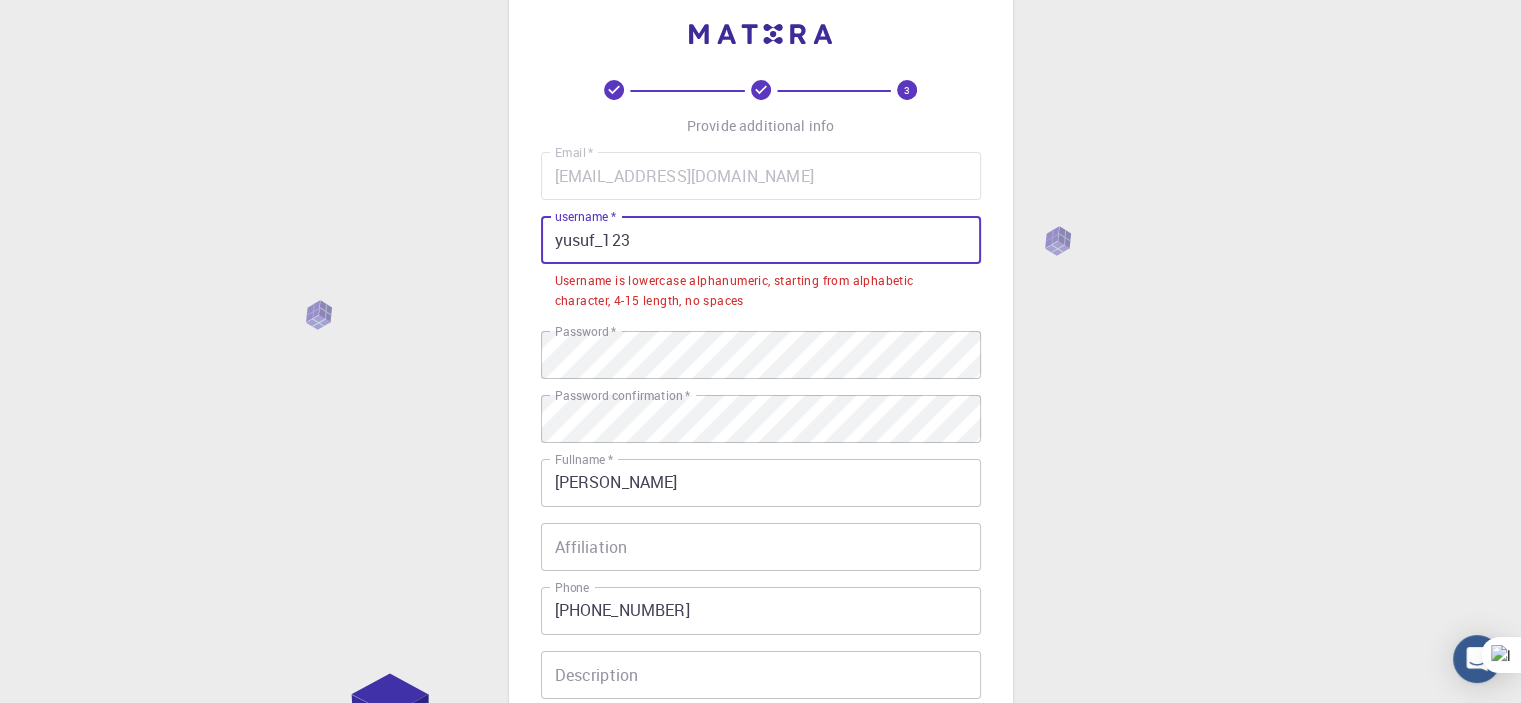 click on "yusuf_123" at bounding box center [761, 240] 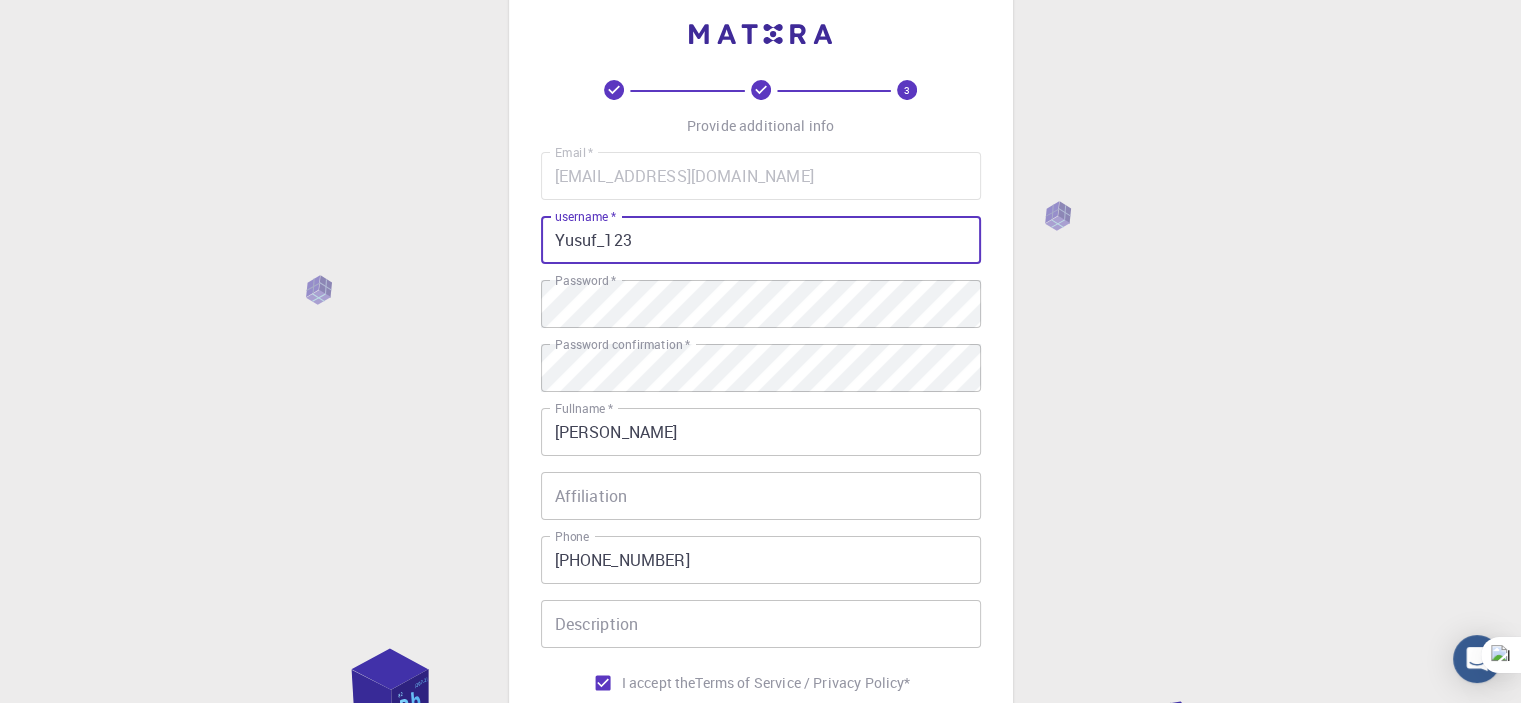 click on "Yusuf_123" at bounding box center [761, 240] 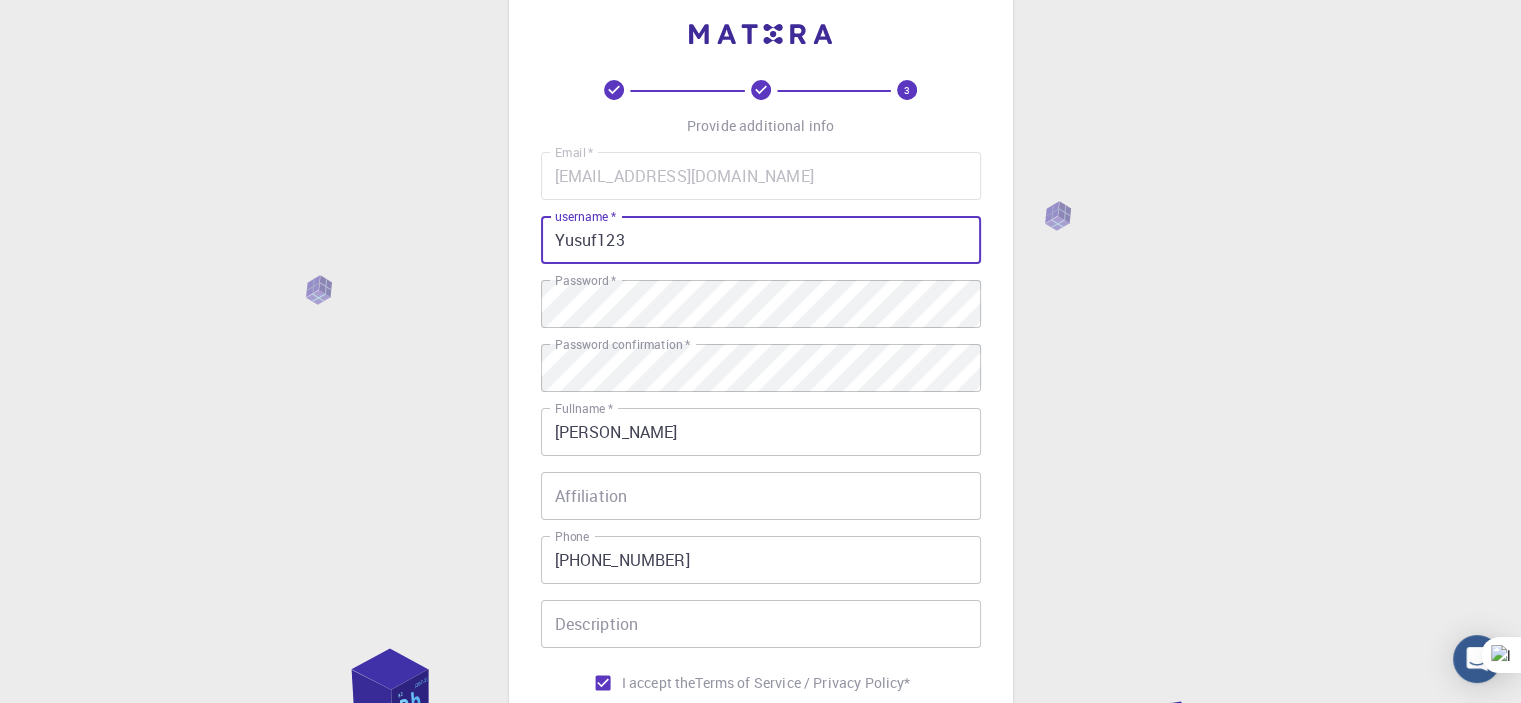 click on "REGISTER" at bounding box center [761, 738] 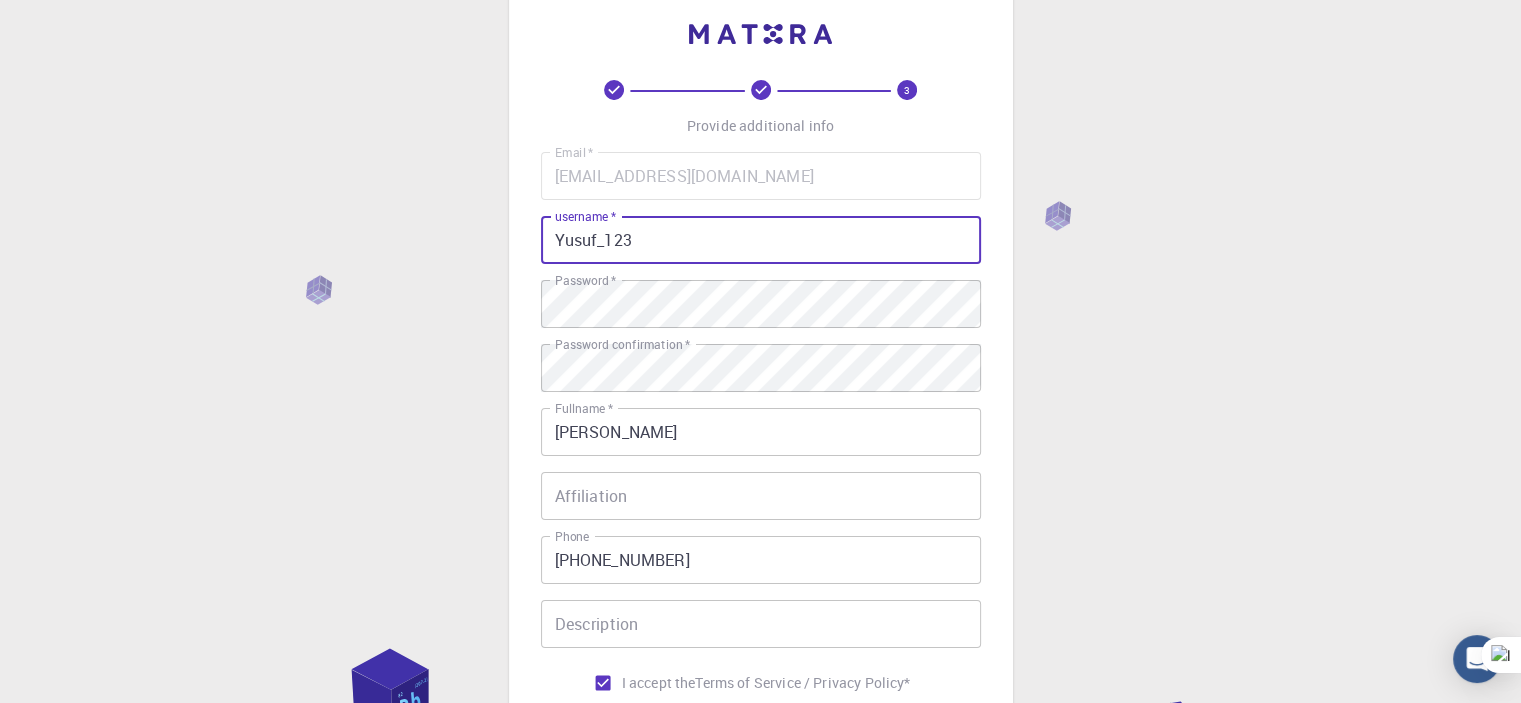 click on "REGISTER" at bounding box center (761, 738) 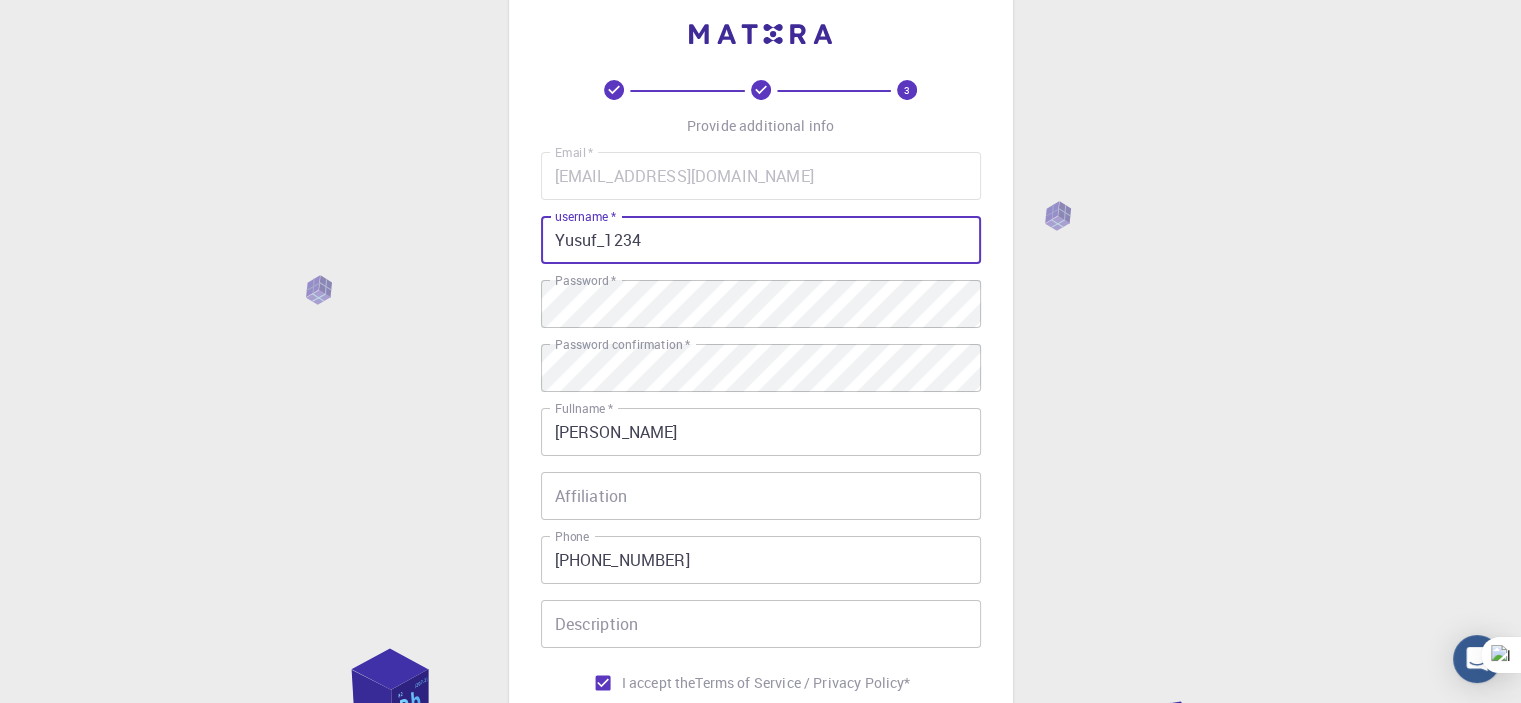 click on "REGISTER" at bounding box center [761, 738] 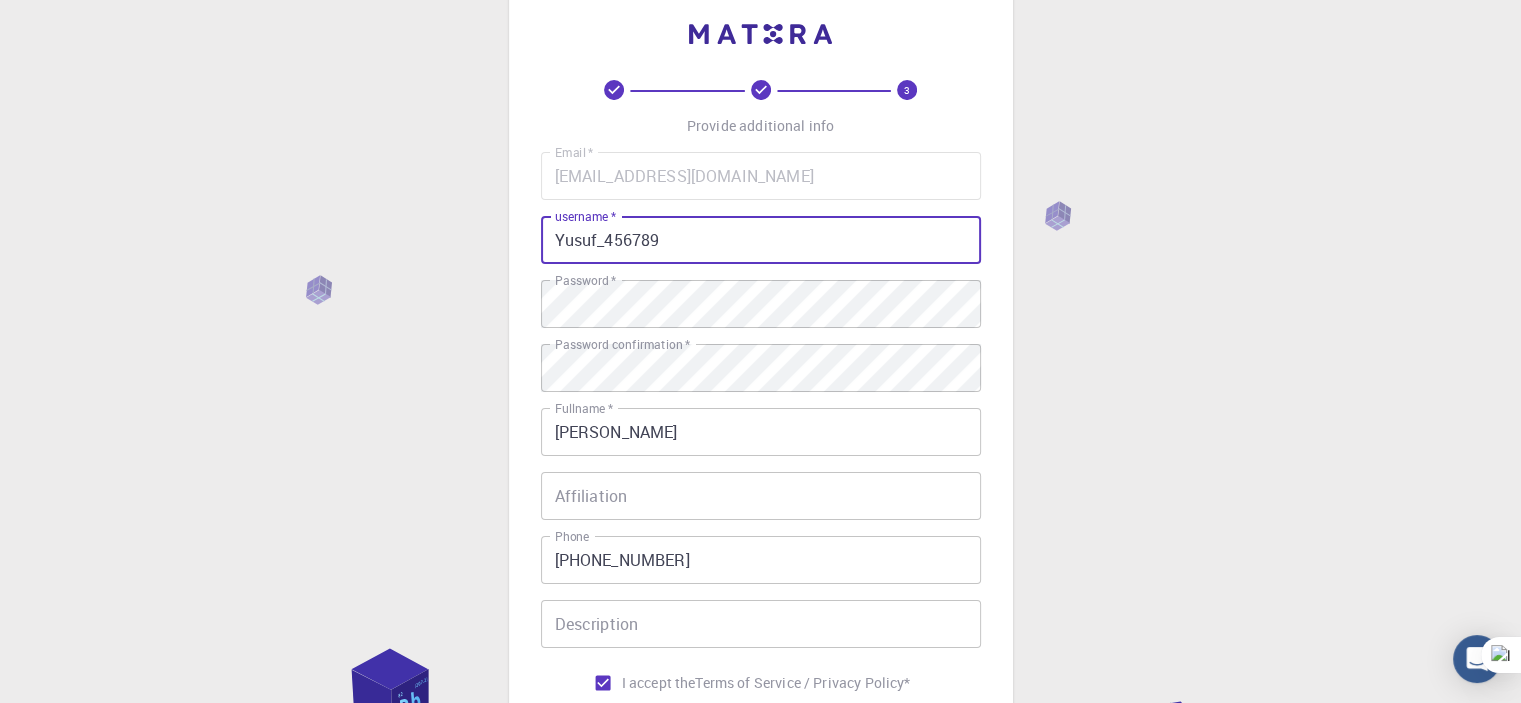 click on "REGISTER" at bounding box center (761, 738) 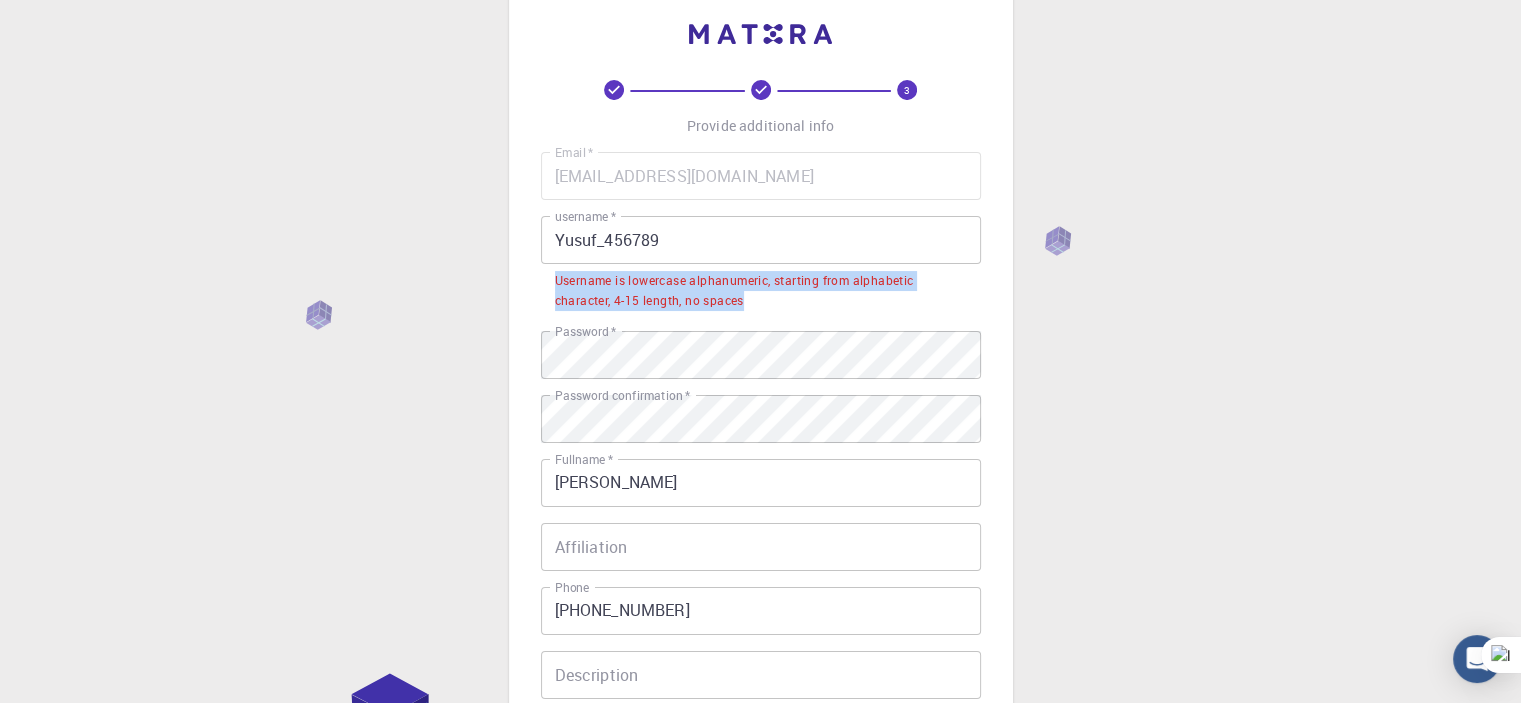 drag, startPoint x: 556, startPoint y: 282, endPoint x: 771, endPoint y: 301, distance: 215.8379 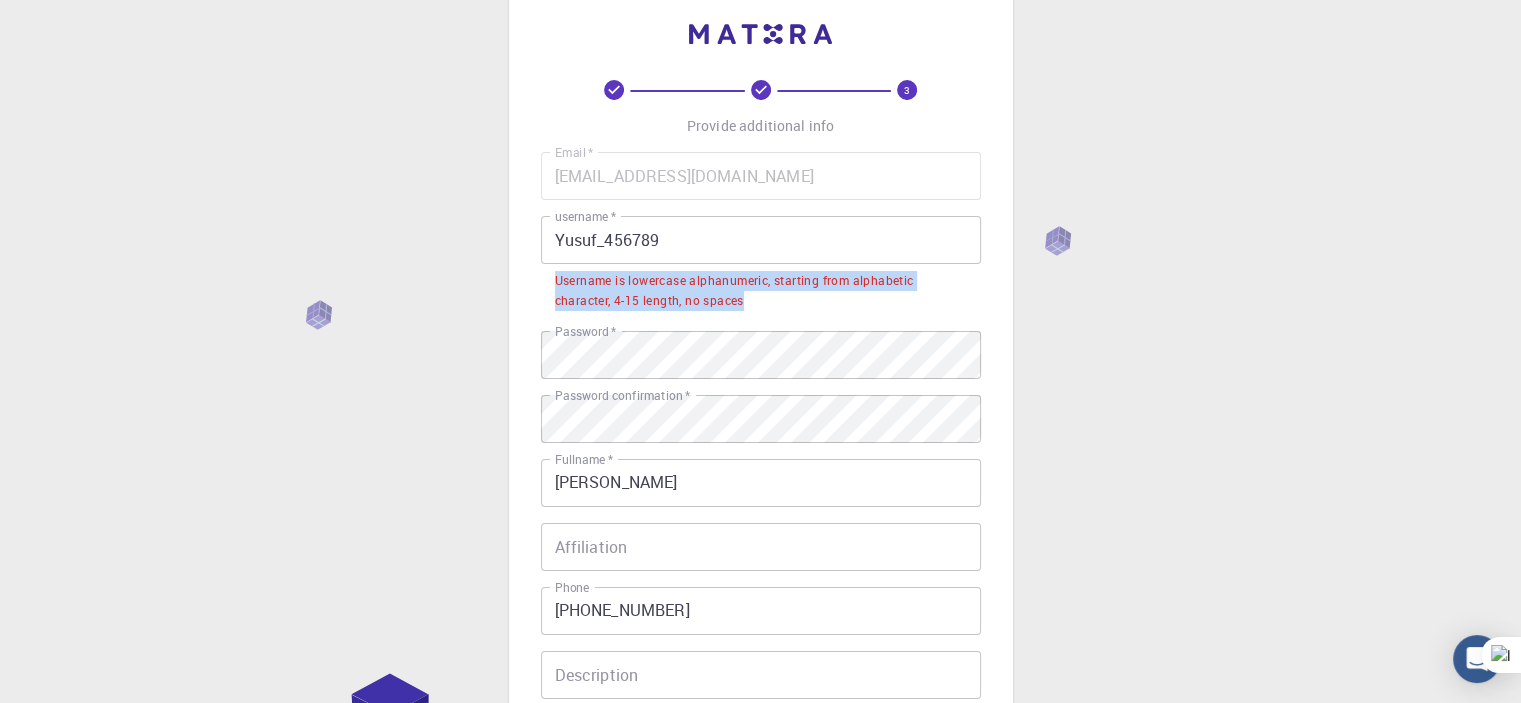 click on "Username is lowercase alphanumeric, starting from alphabetic character, 4-15 length, no spaces" at bounding box center (761, 291) 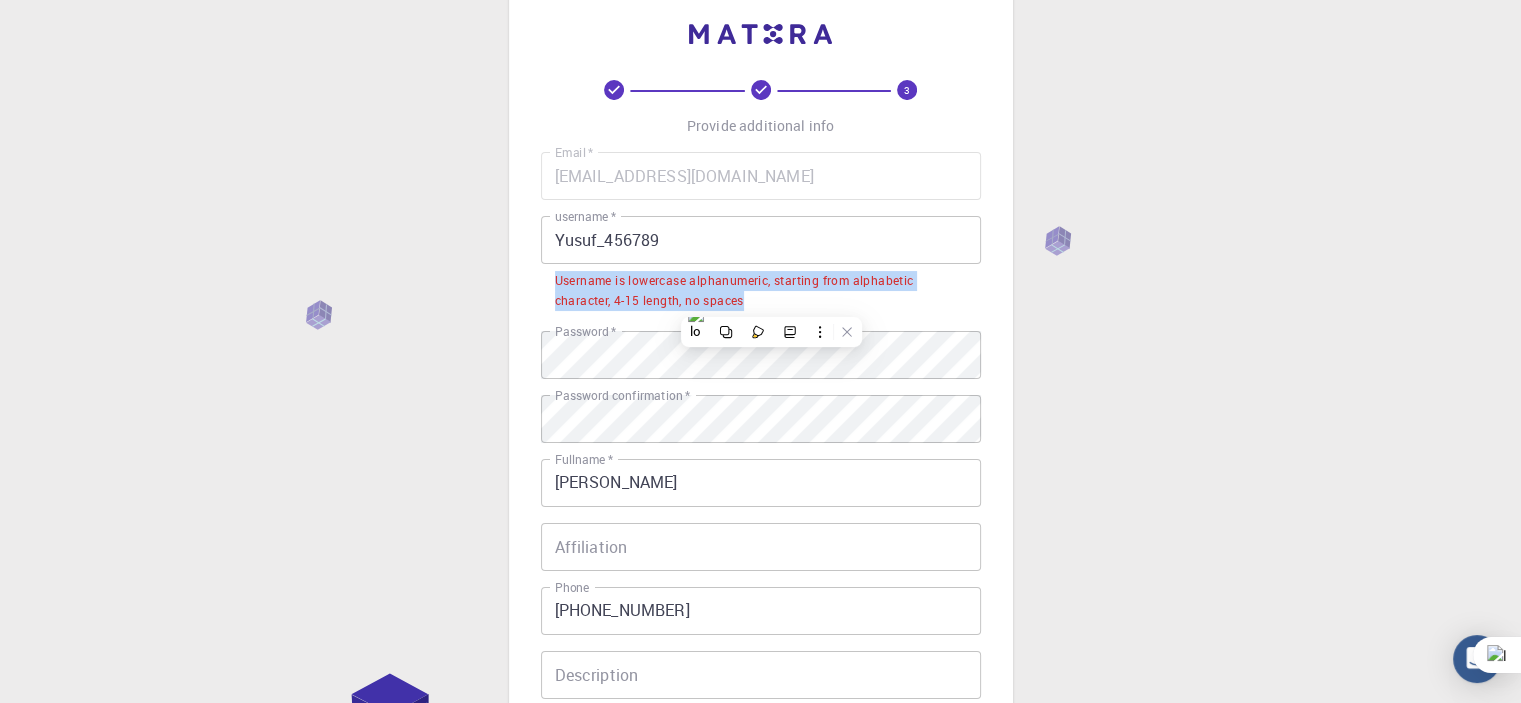 copy on "Username is lowercase alphanumeric, starting from alphabetic character, 4-15 length, no spaces" 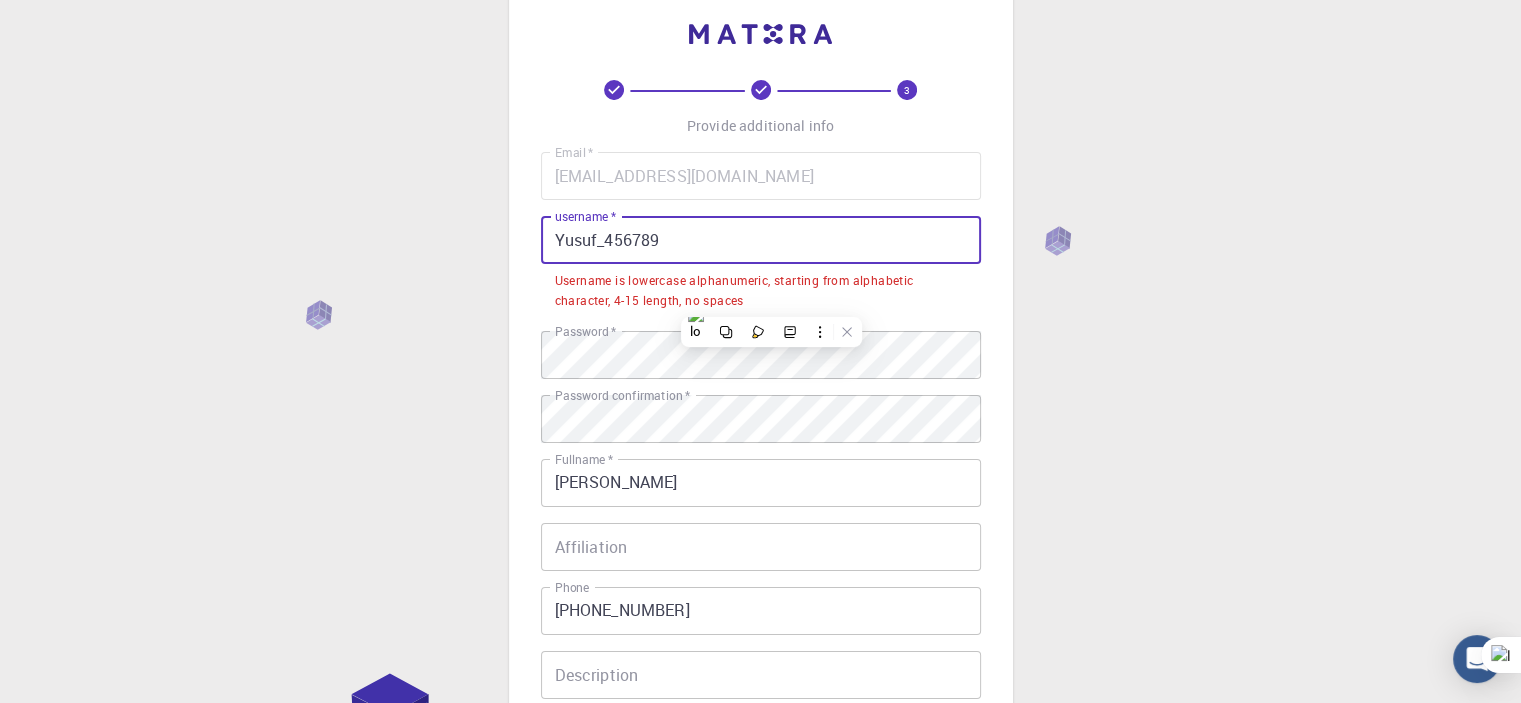 click on "Yusuf_456789" at bounding box center (761, 240) 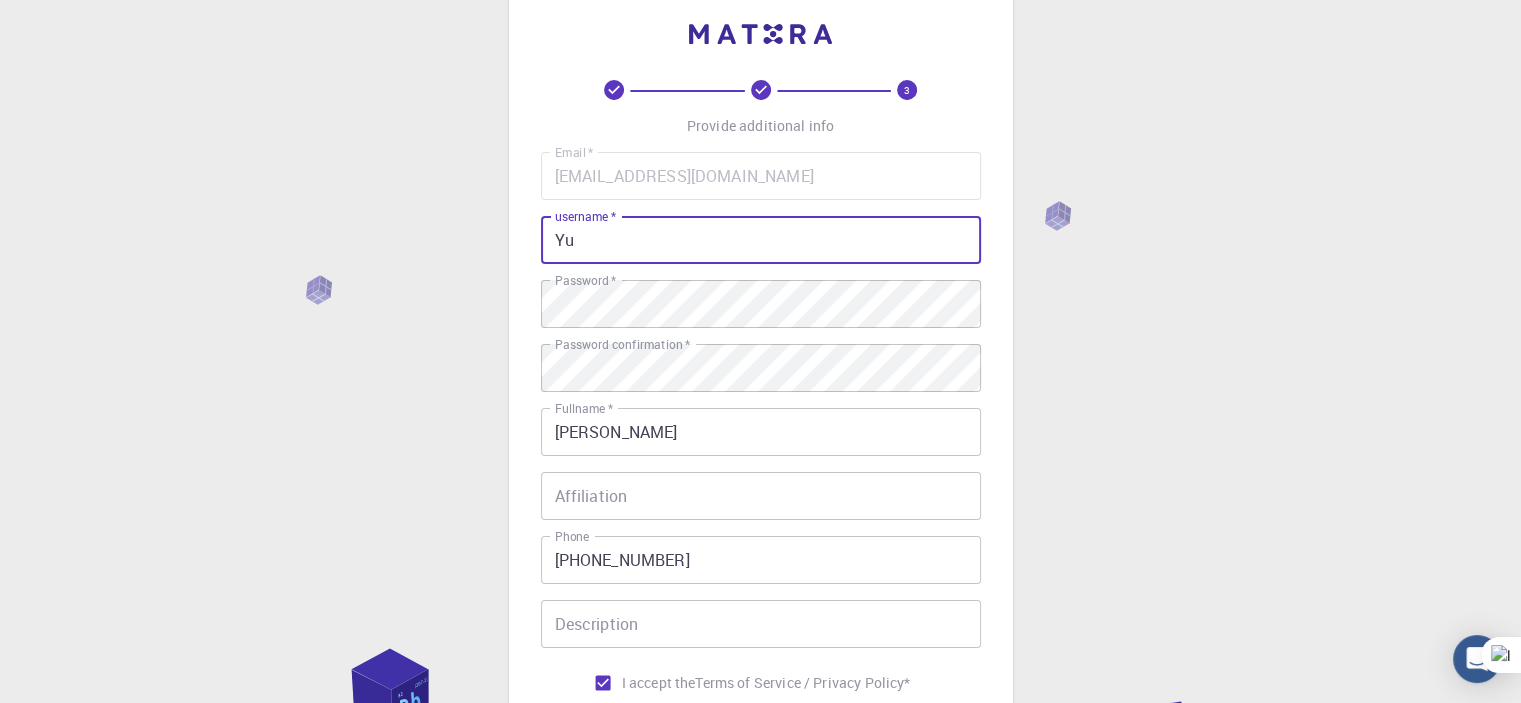 type on "Y" 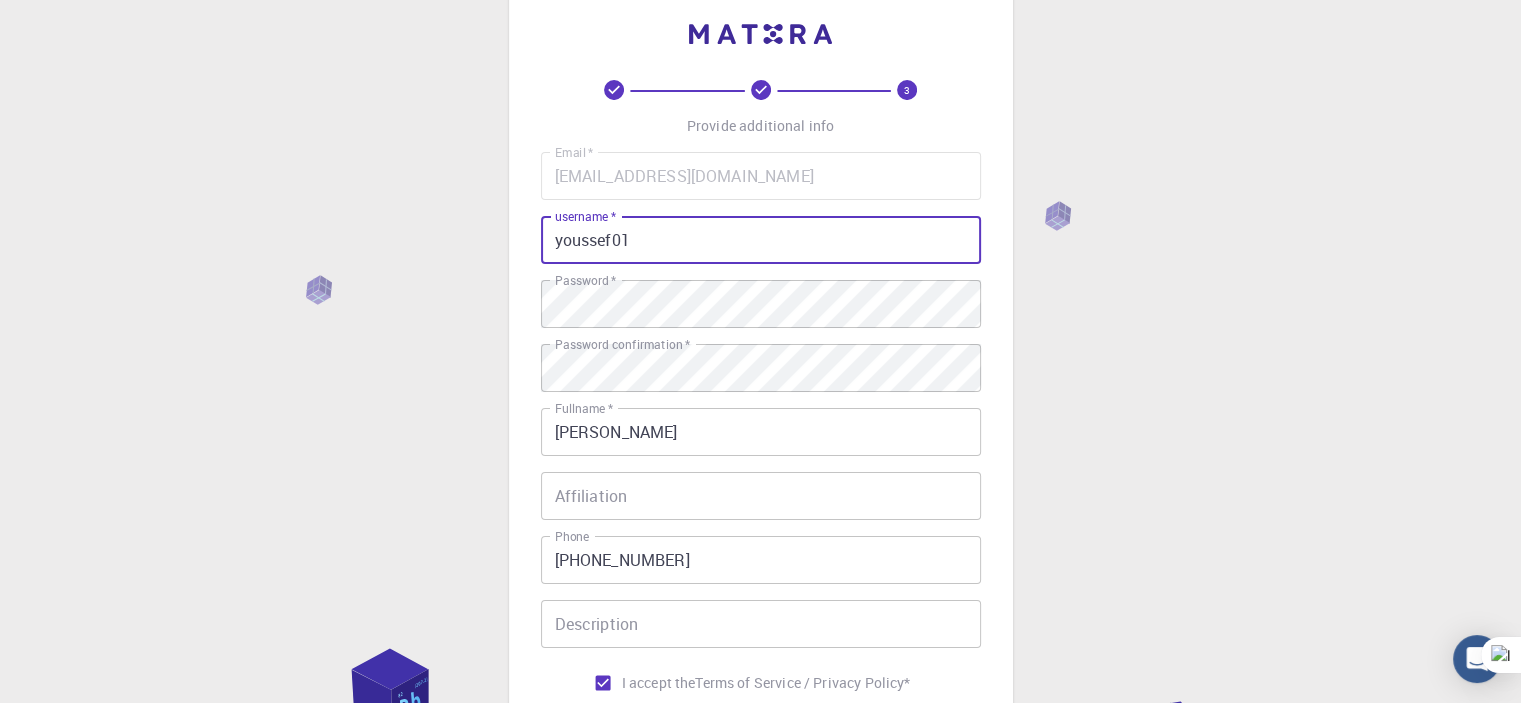 type on "youssef01" 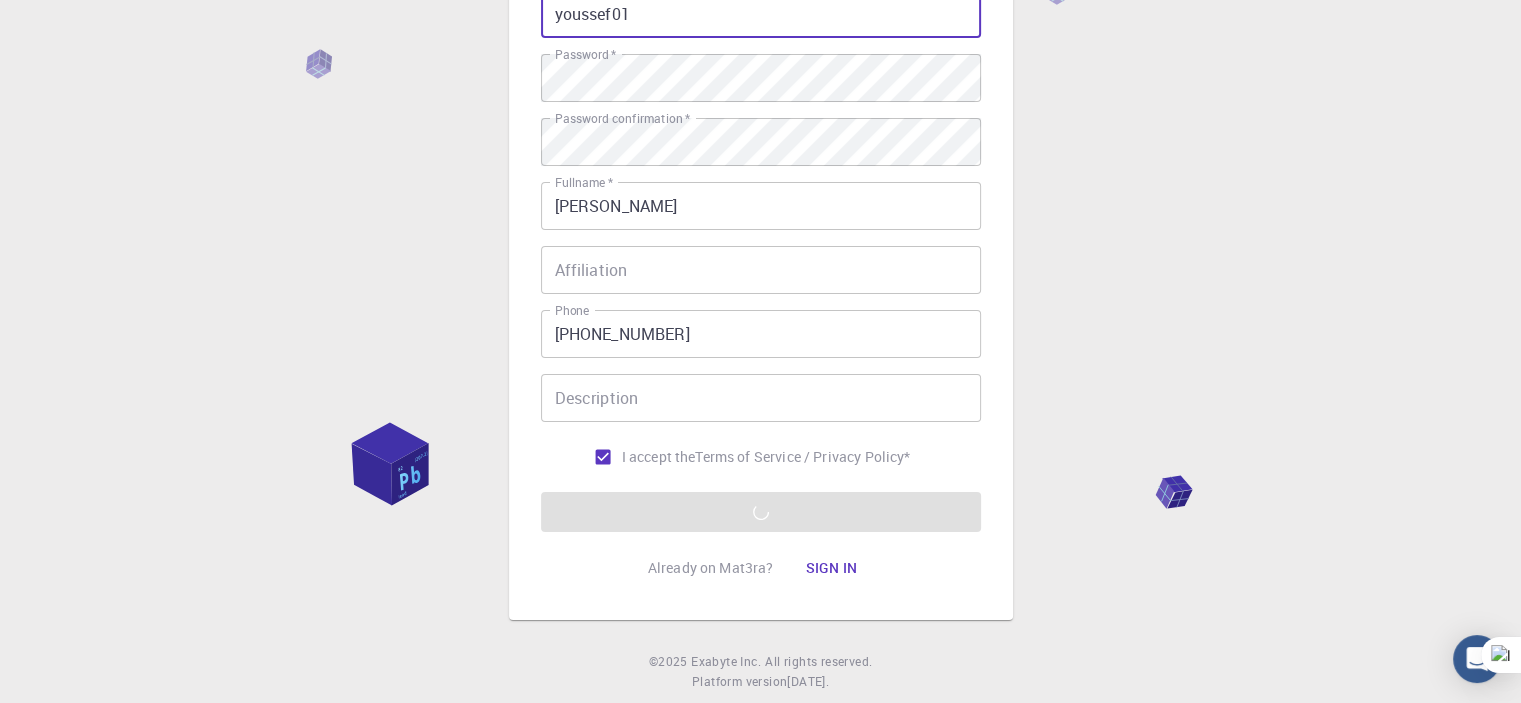 scroll, scrollTop: 314, scrollLeft: 0, axis: vertical 